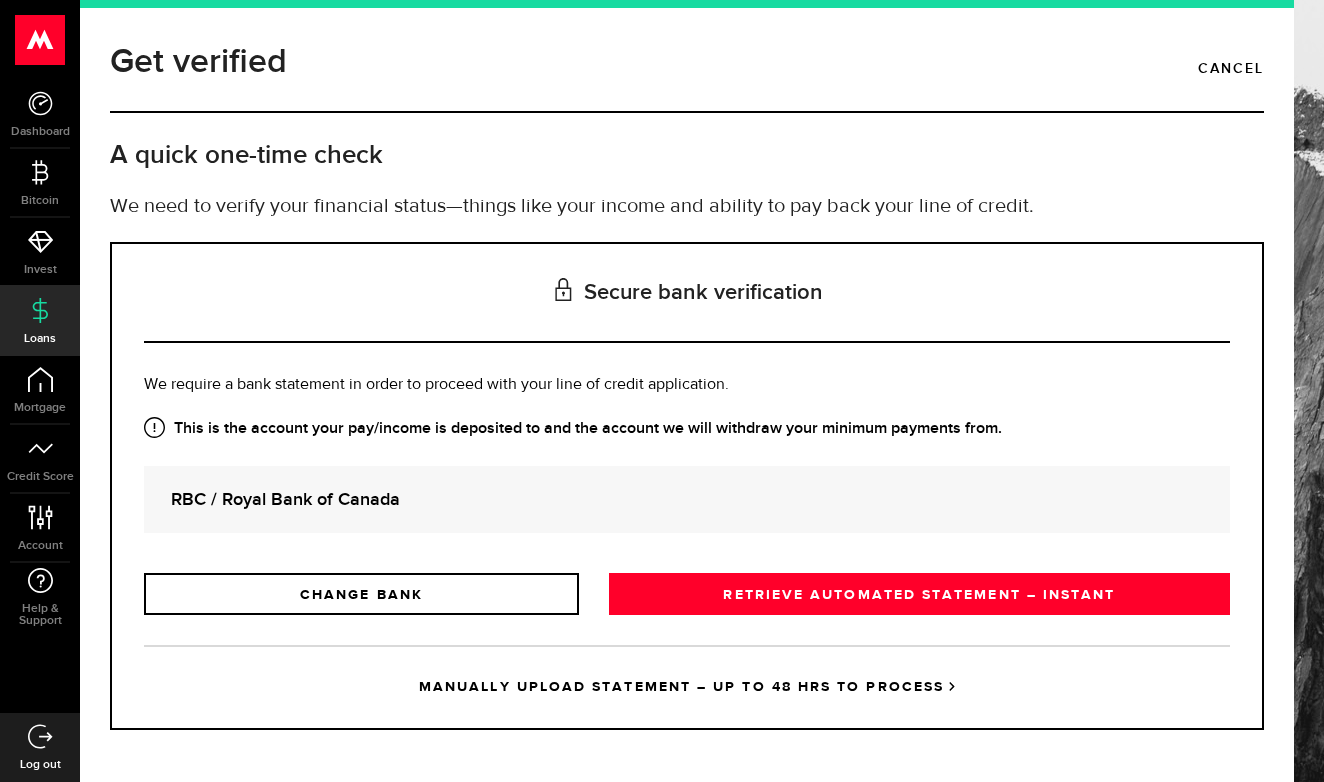 scroll, scrollTop: 0, scrollLeft: 0, axis: both 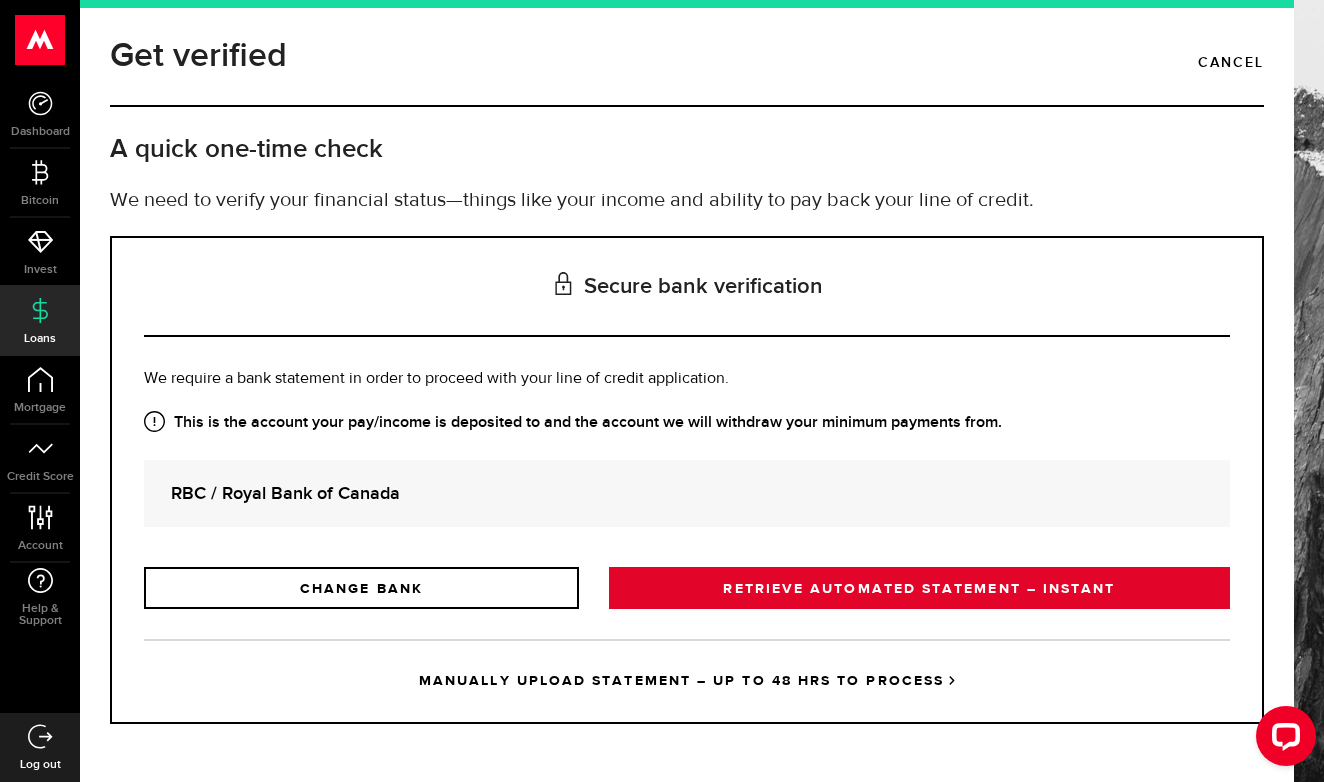 click on "RETRIEVE AUTOMATED STATEMENT – INSTANT" at bounding box center [919, 588] 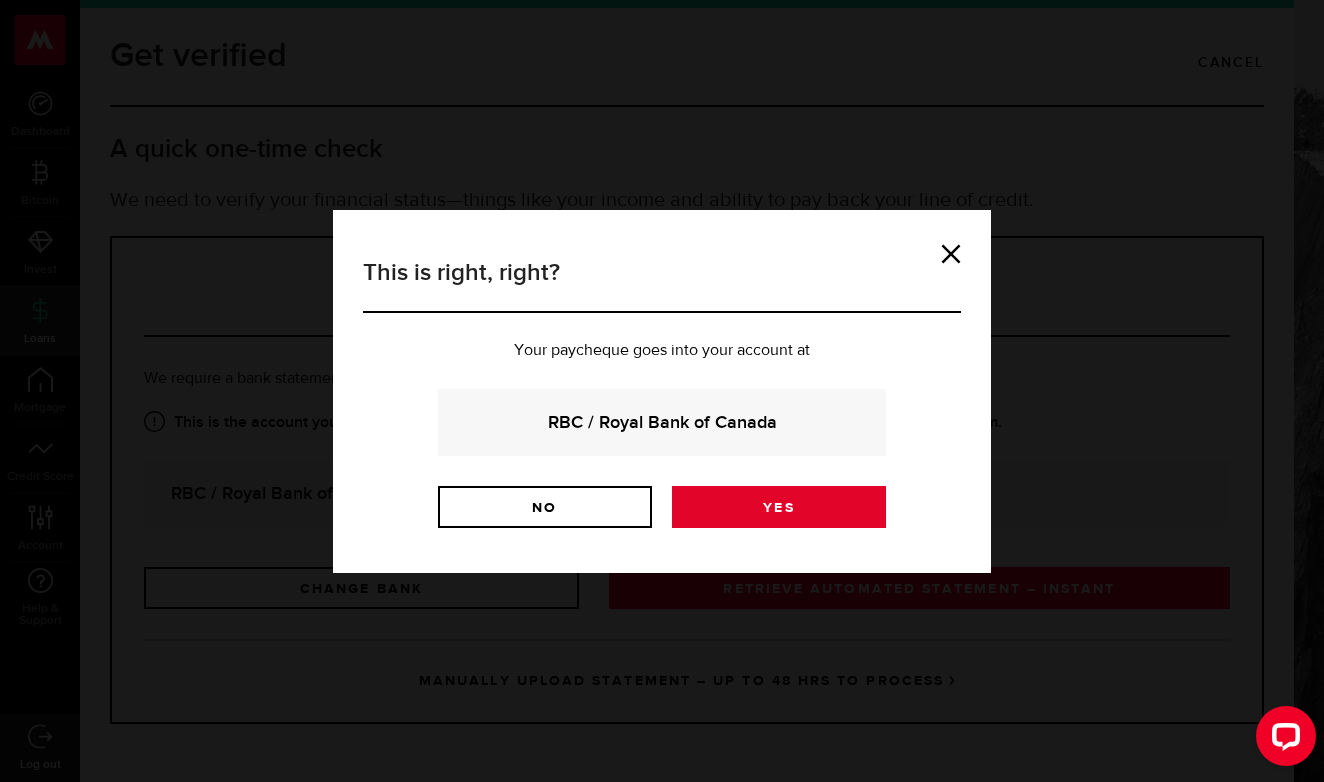 click on "Yes" at bounding box center (779, 507) 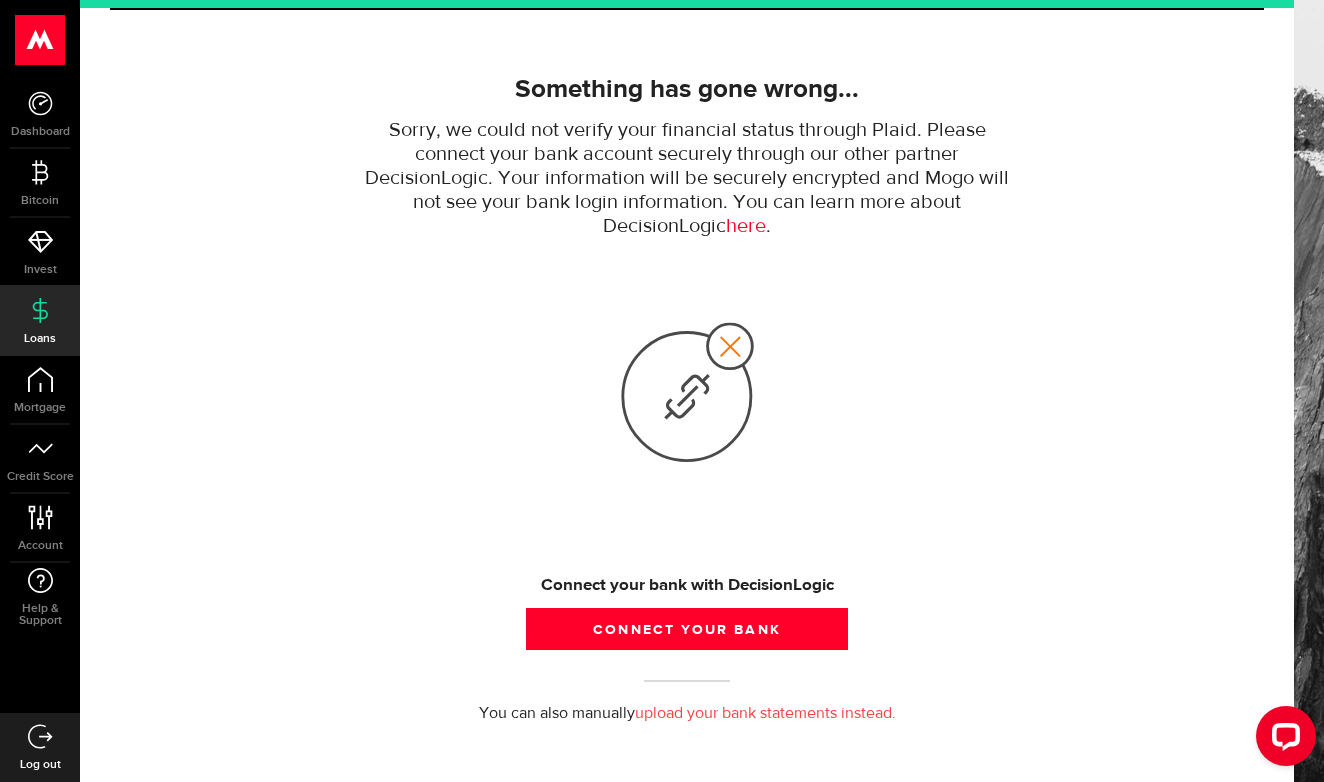 scroll, scrollTop: 95, scrollLeft: 0, axis: vertical 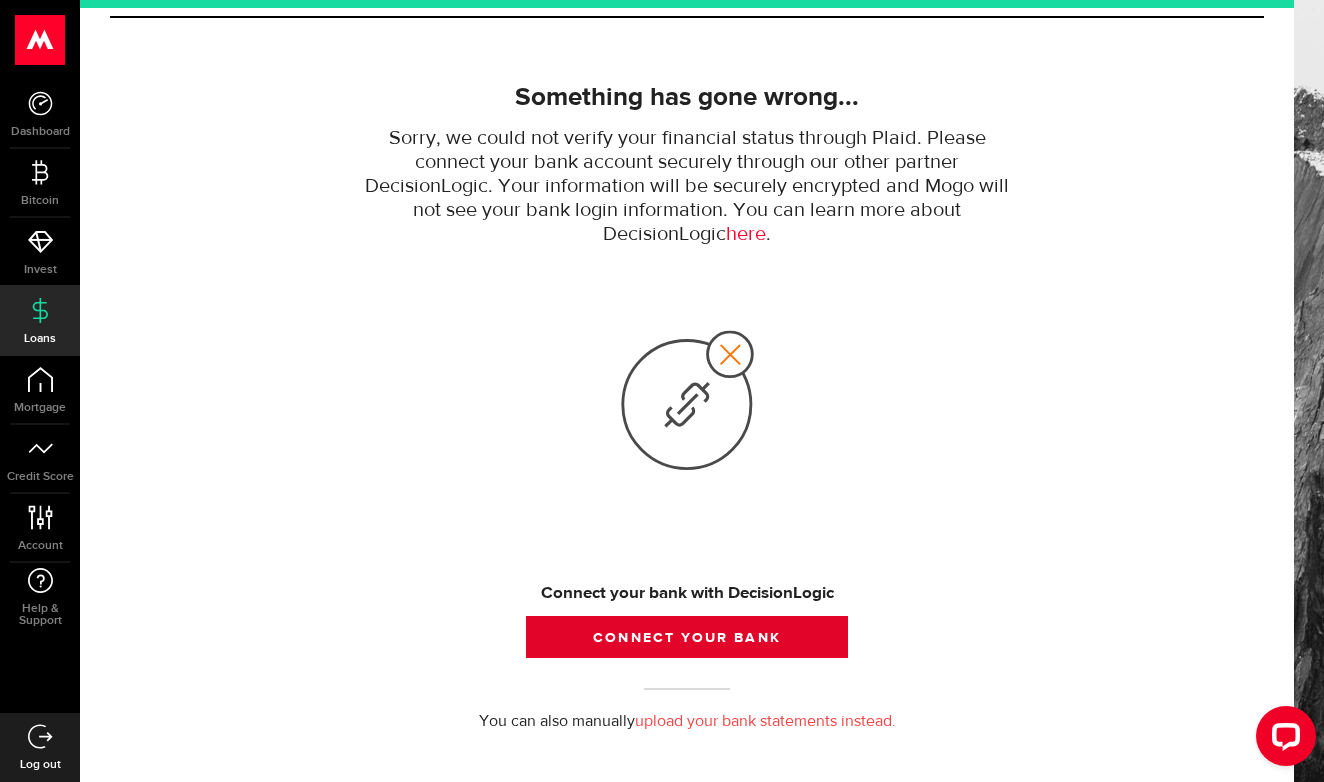 click on "Connect your bank" at bounding box center (687, 637) 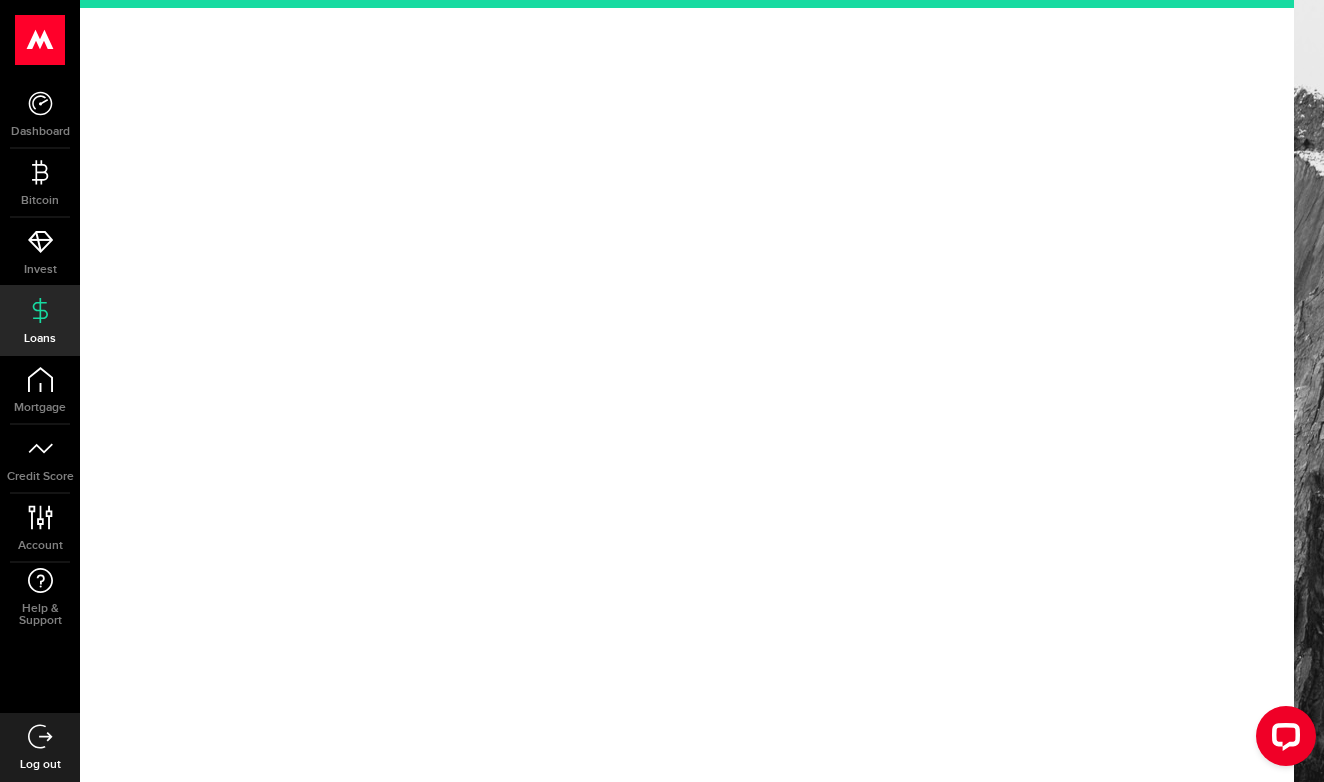scroll, scrollTop: 0, scrollLeft: 0, axis: both 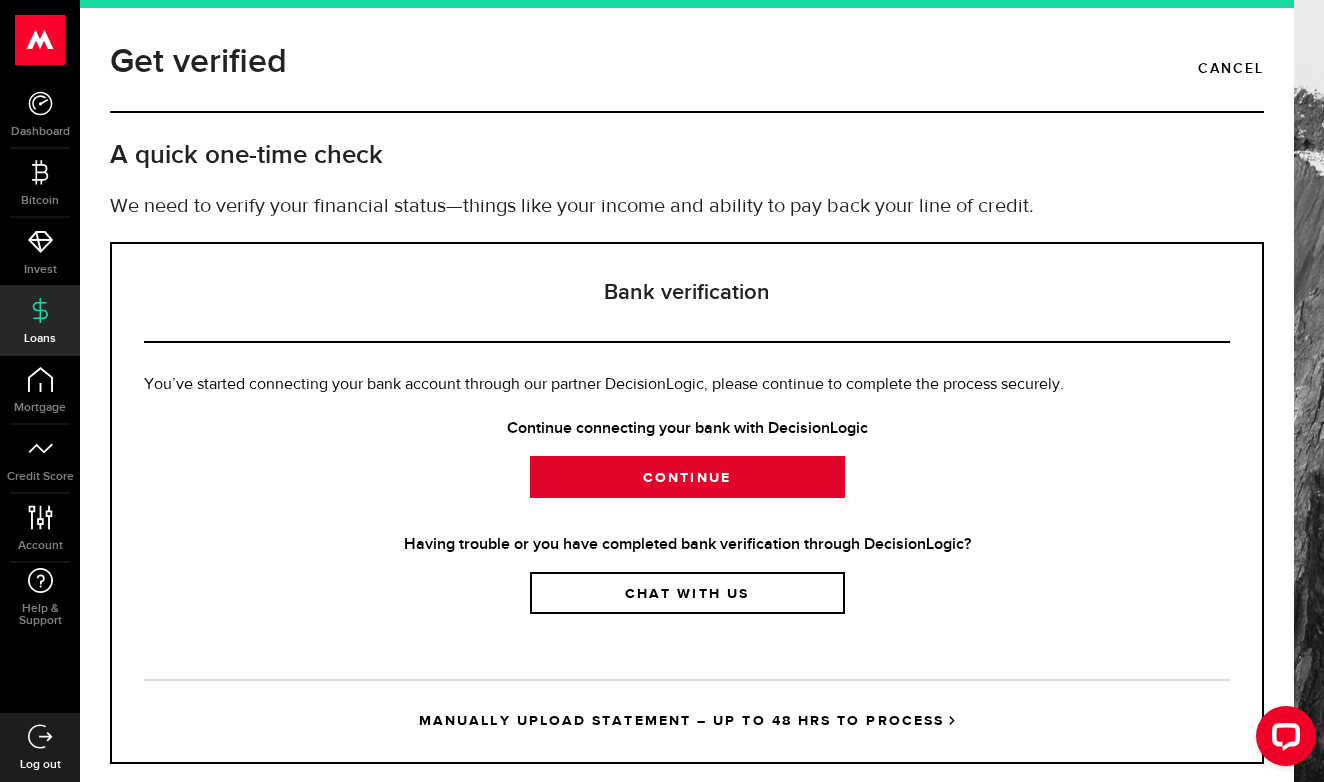 click on "Continue" at bounding box center [687, 477] 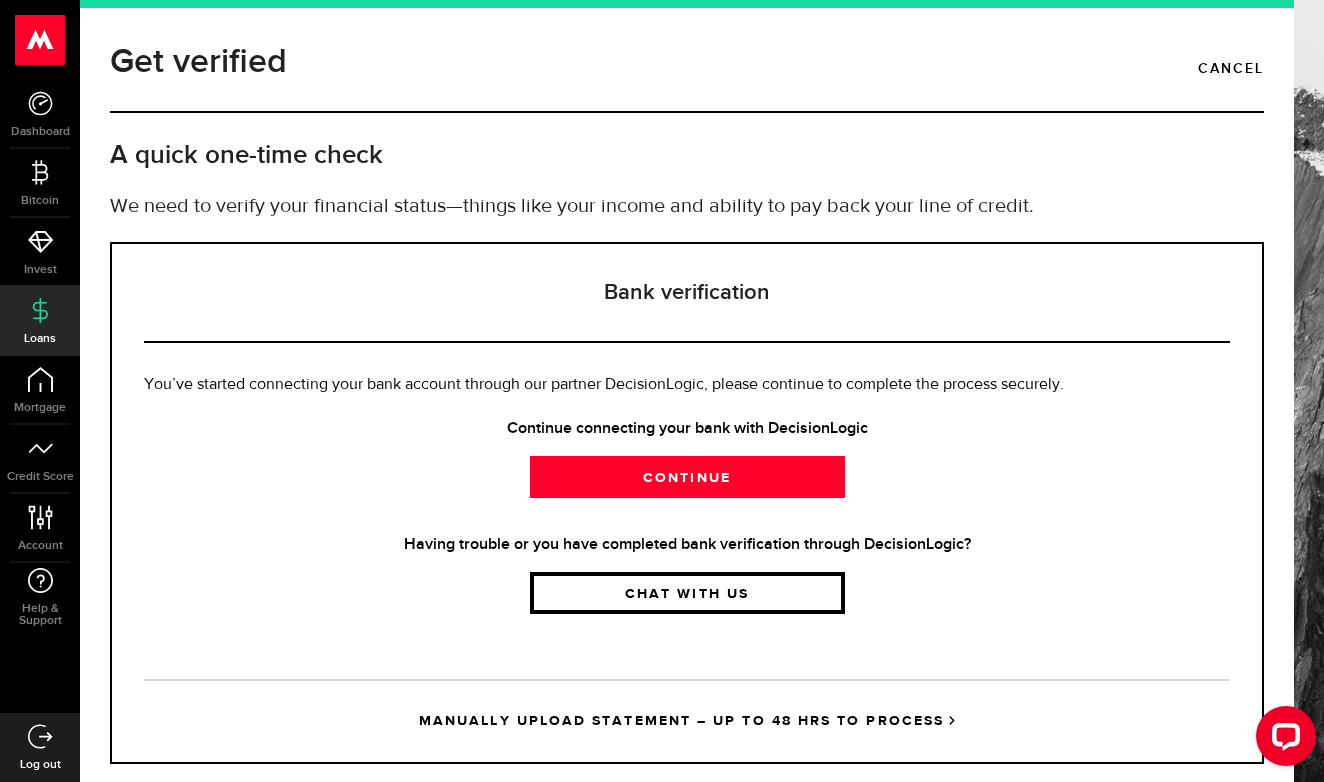 click on "Chat with us" at bounding box center [687, 593] 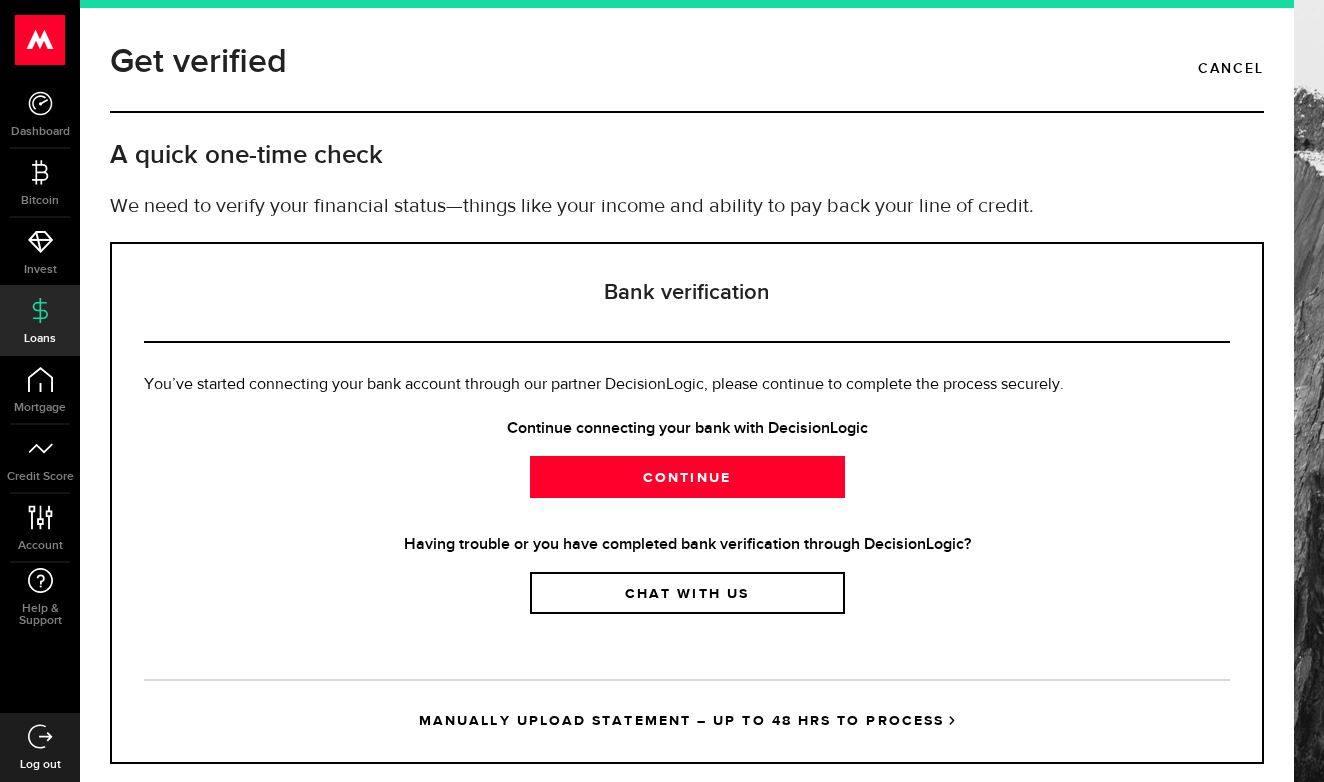click on "We need to verify your financial status—things like your income and ability to pay back your line of credit." at bounding box center [687, 207] 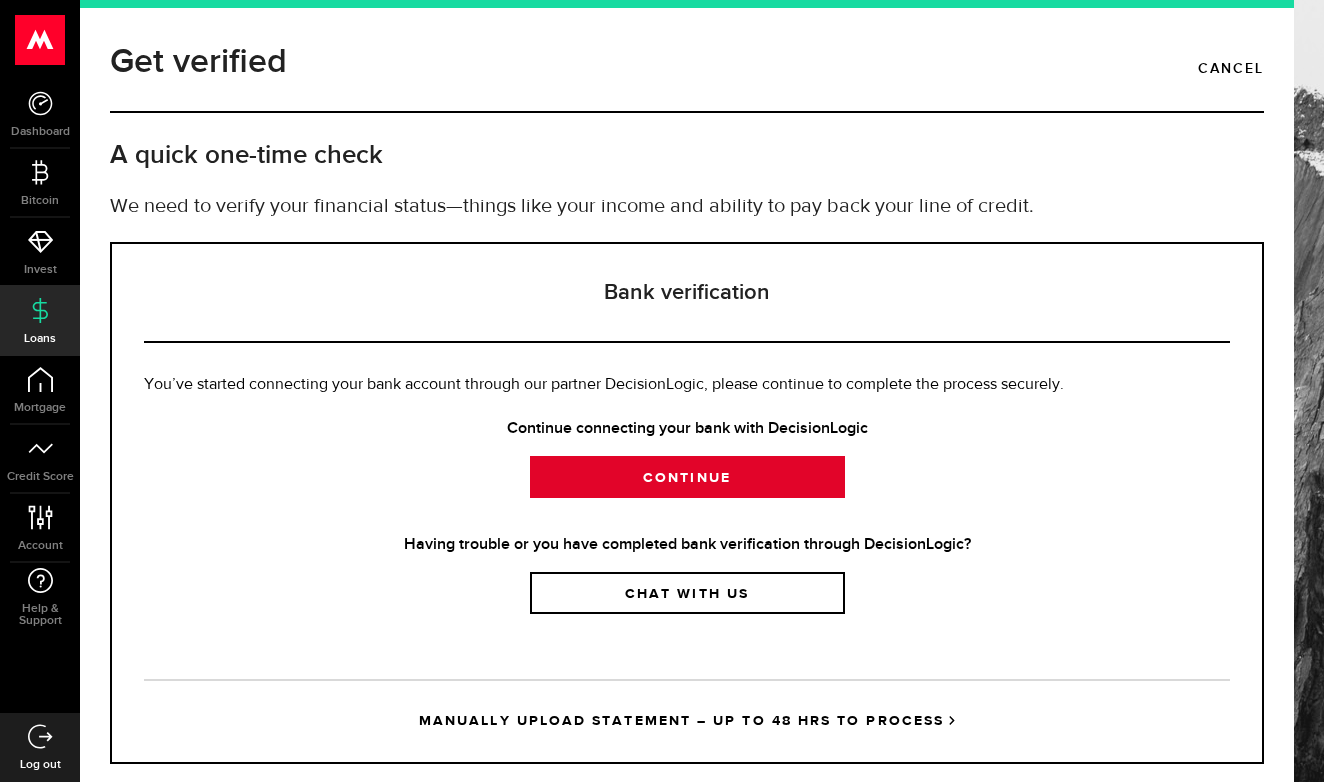 click on "Continue" at bounding box center (687, 477) 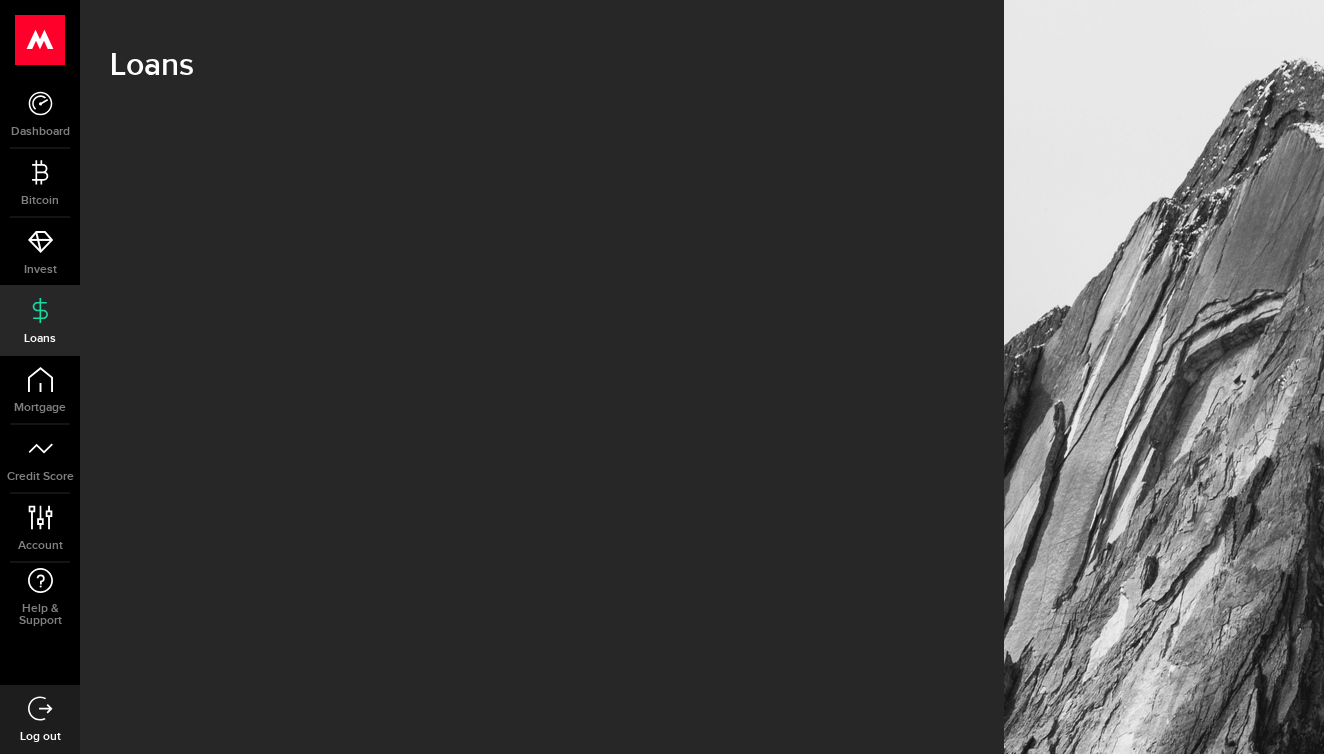 scroll, scrollTop: 0, scrollLeft: 0, axis: both 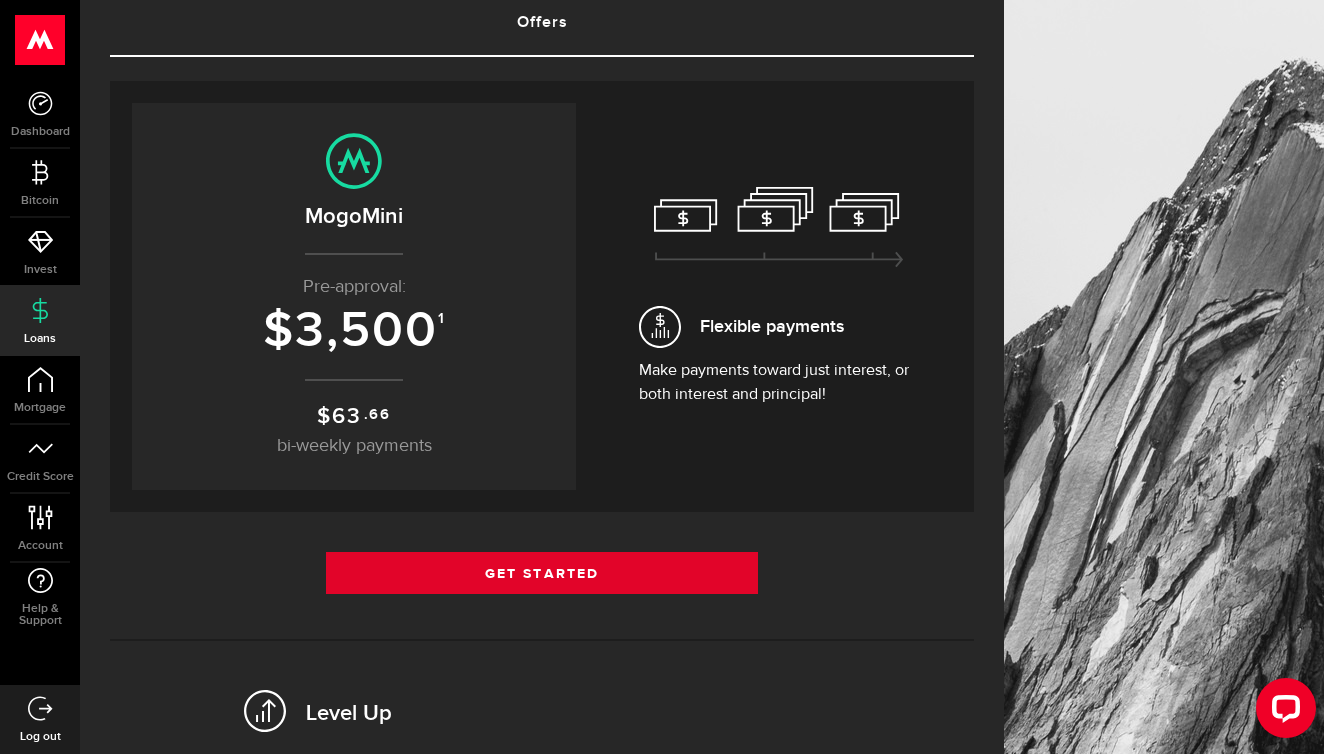 click on "Get Started" at bounding box center (542, 573) 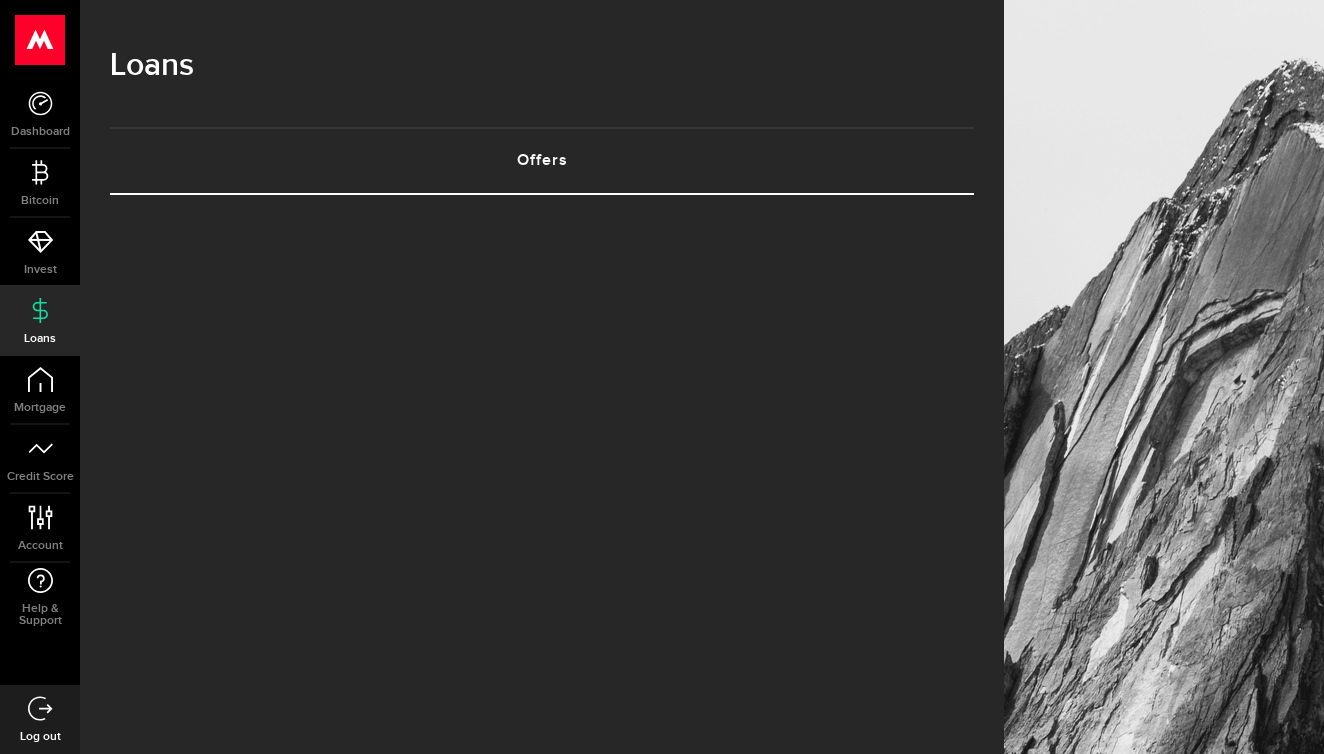 scroll, scrollTop: 0, scrollLeft: 0, axis: both 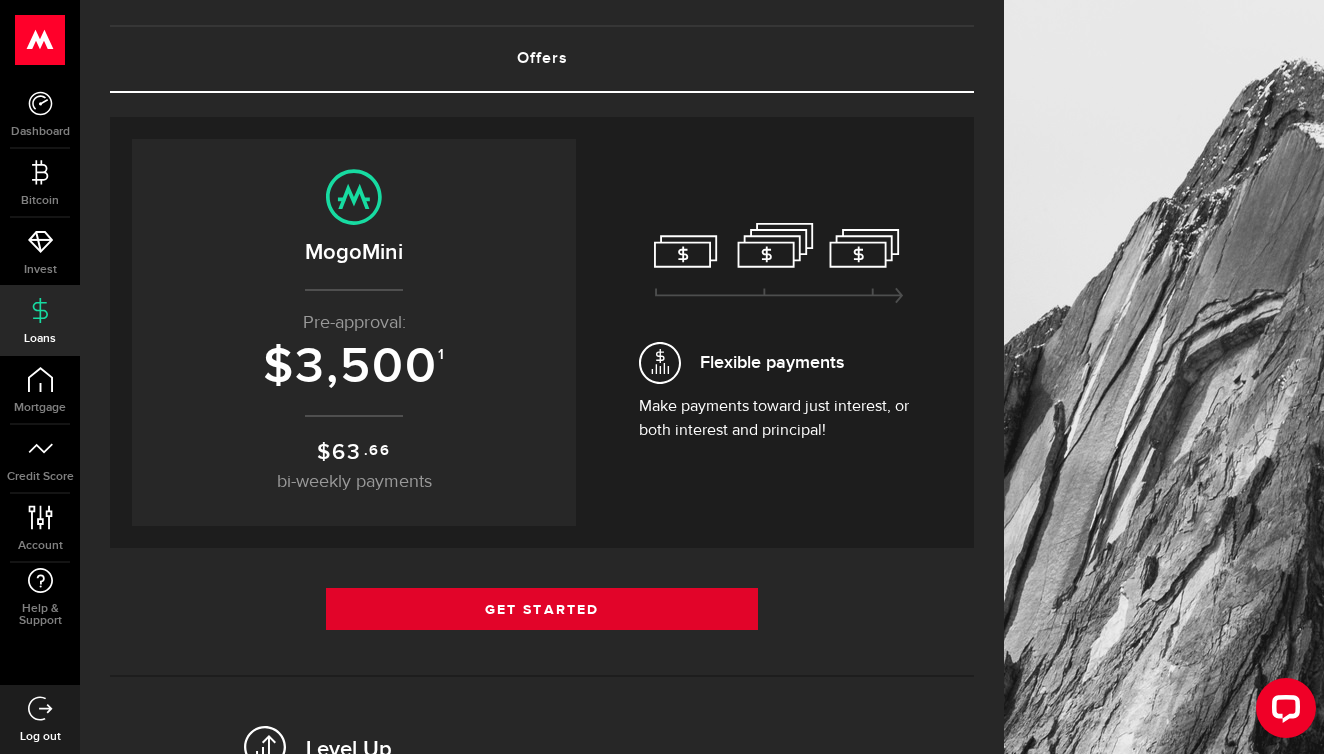 click on "Get Started" at bounding box center (542, 609) 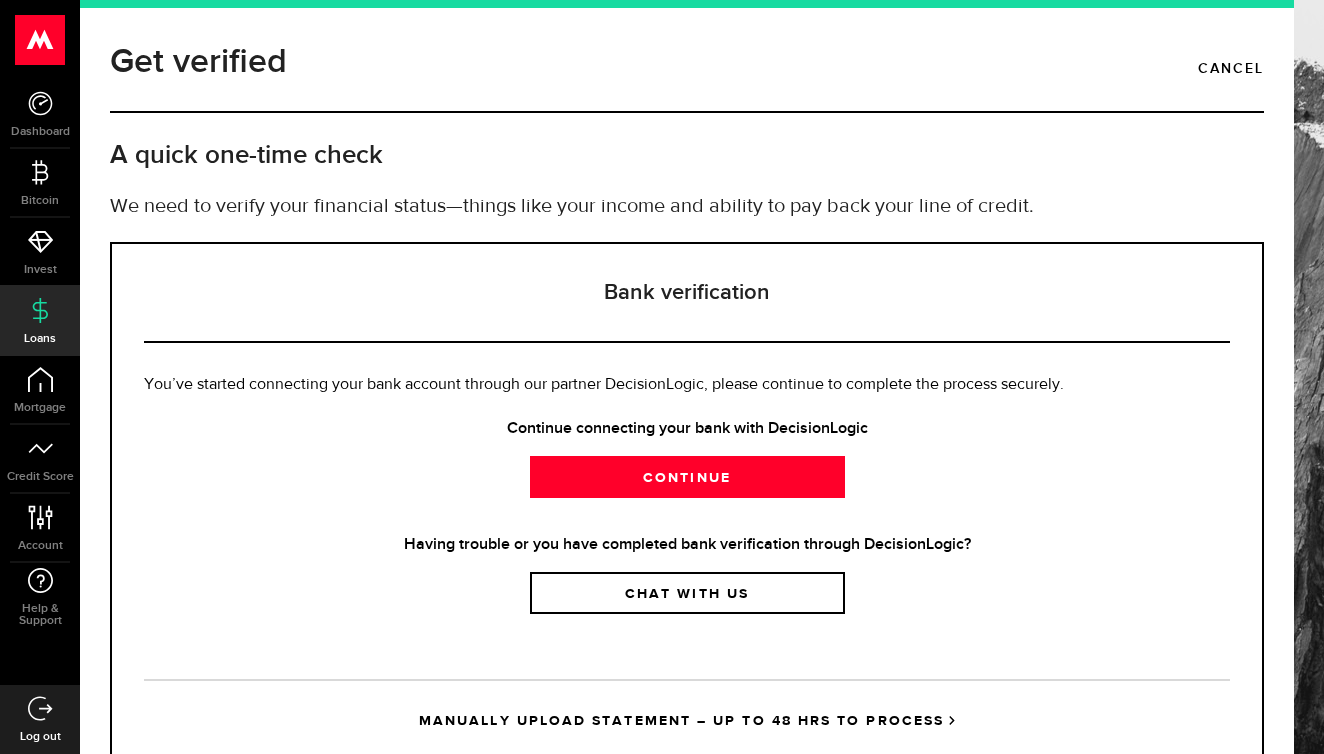 scroll, scrollTop: 0, scrollLeft: 0, axis: both 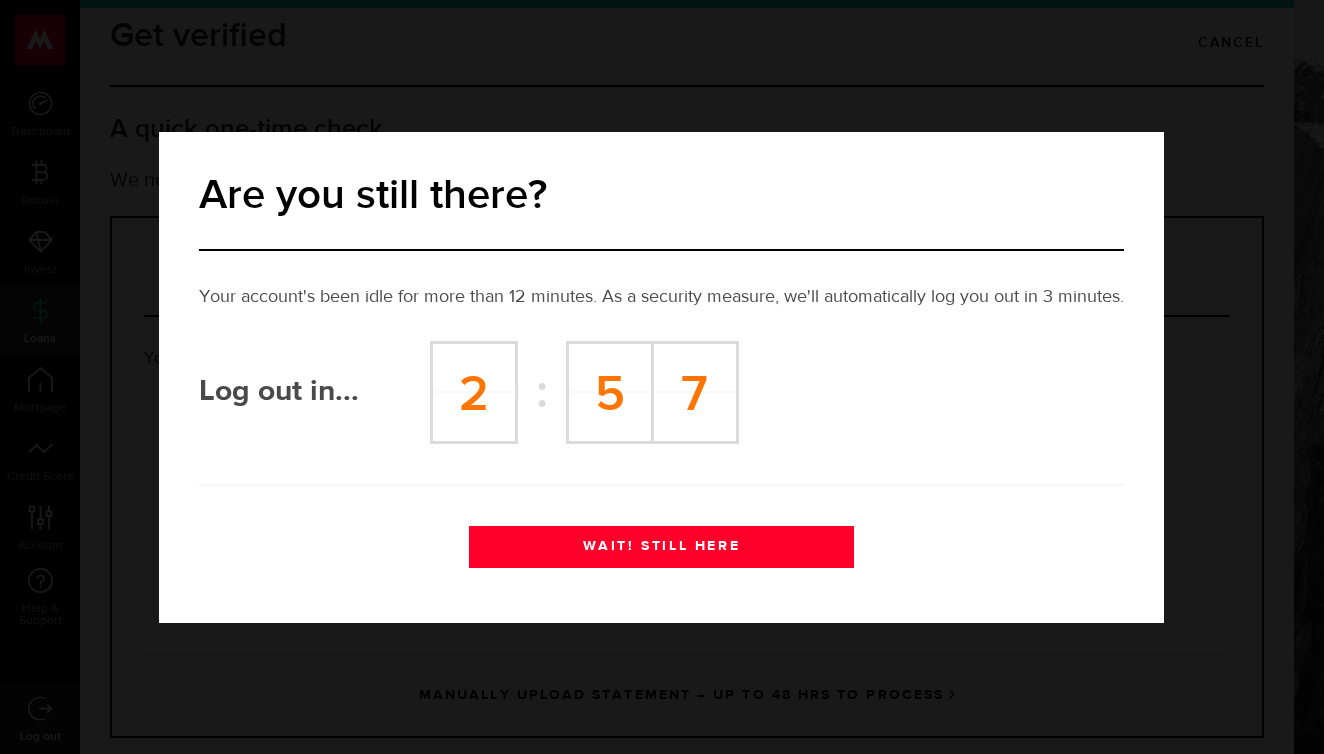click on "WAIT! STILL HERE" at bounding box center (661, 547) 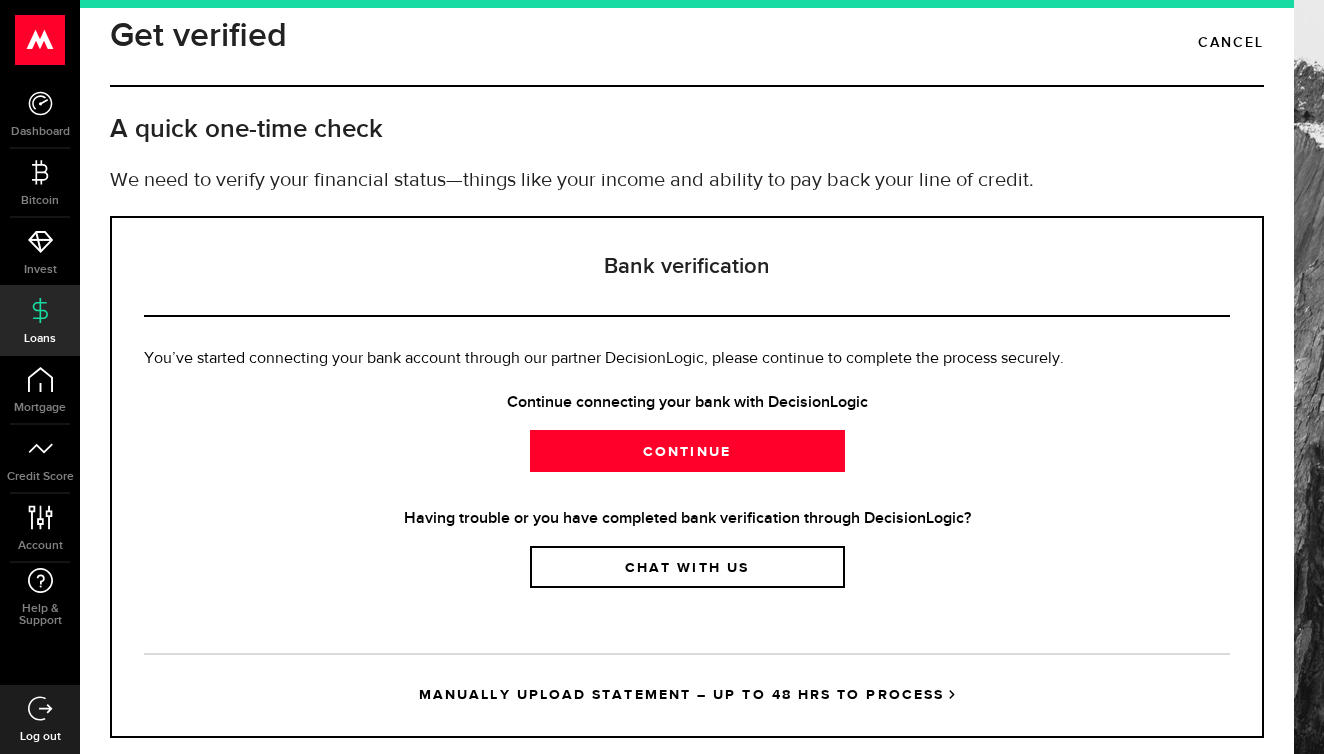 click on "You’ve started connecting your bank account through our partner DecisionLogic, please continue to complete the process securely." at bounding box center [604, 359] 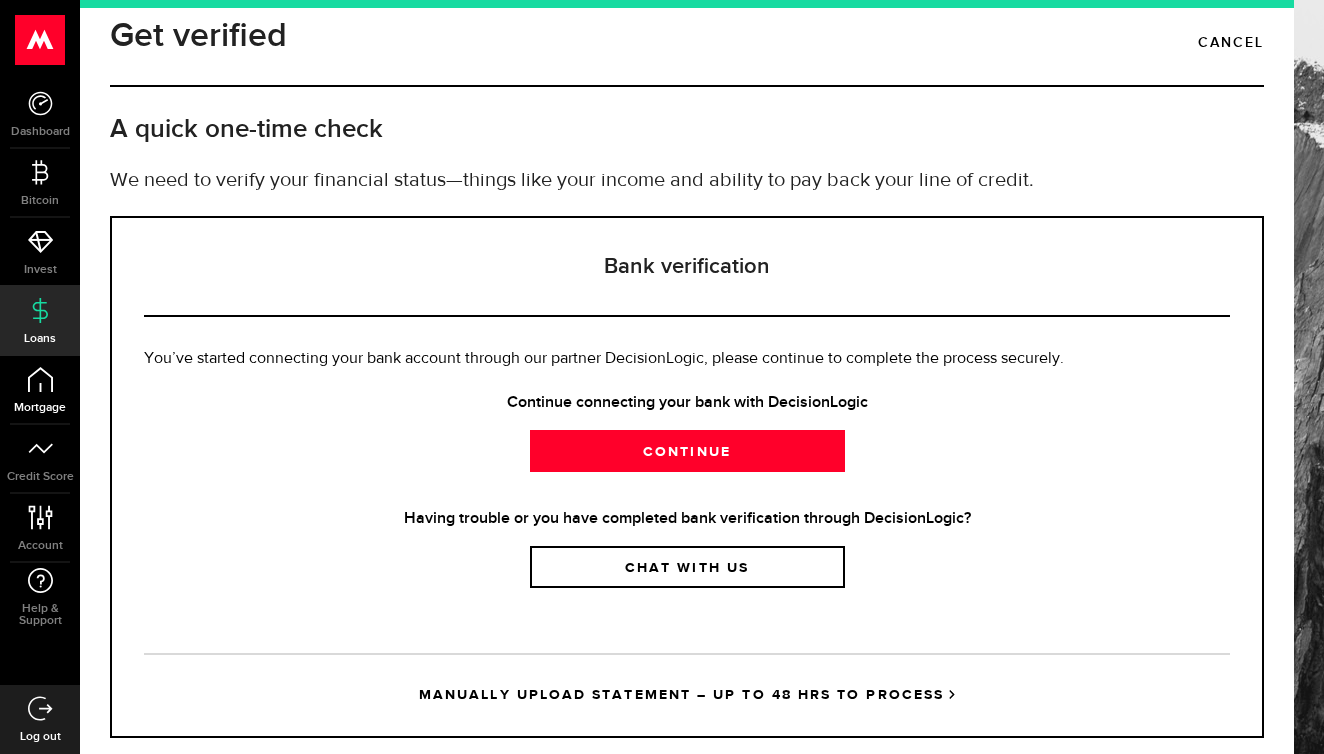 click on "Mortgage" at bounding box center [40, 390] 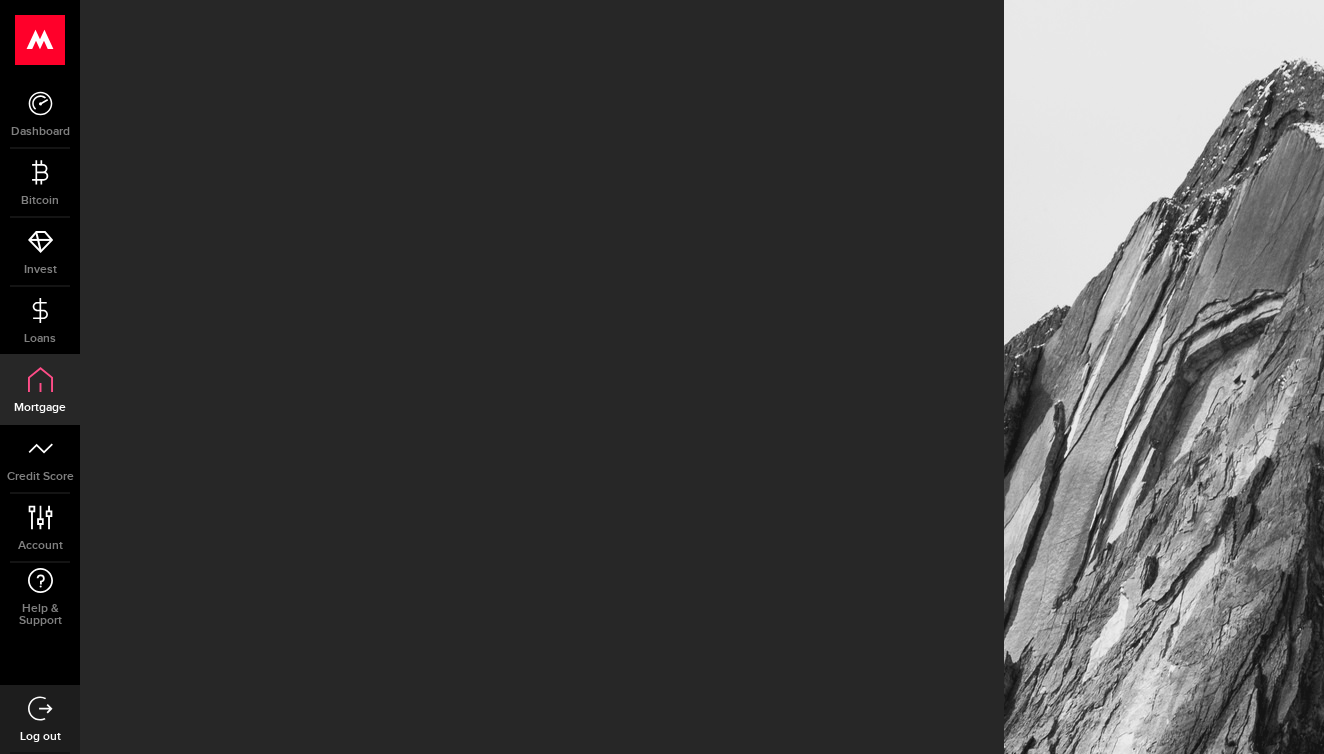 scroll, scrollTop: 0, scrollLeft: 0, axis: both 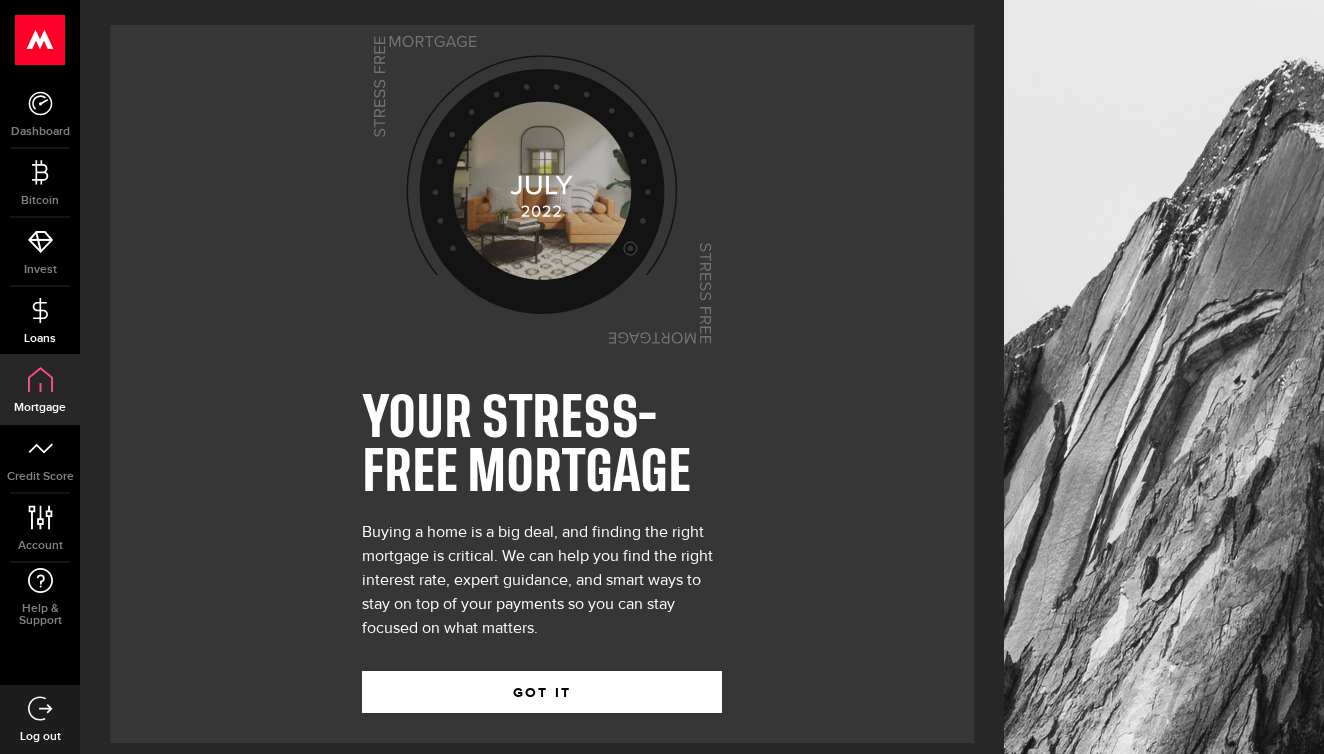click 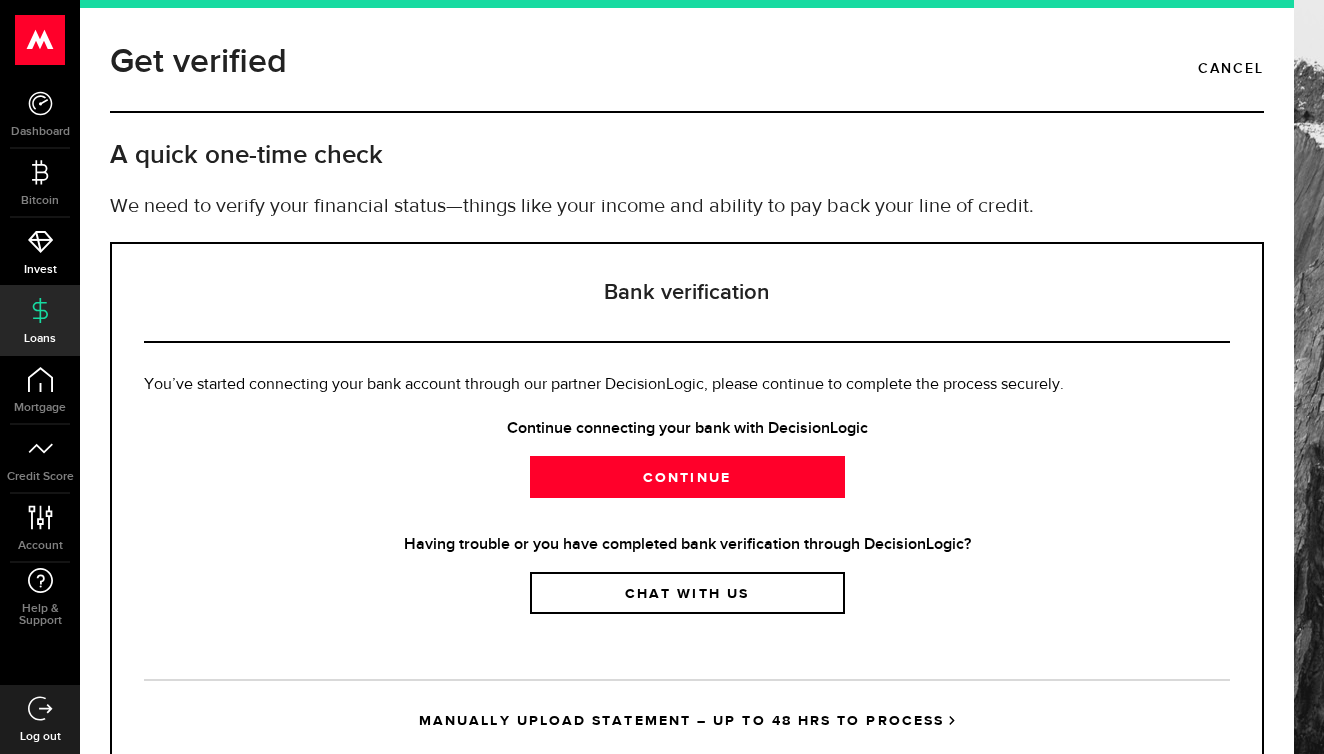 click 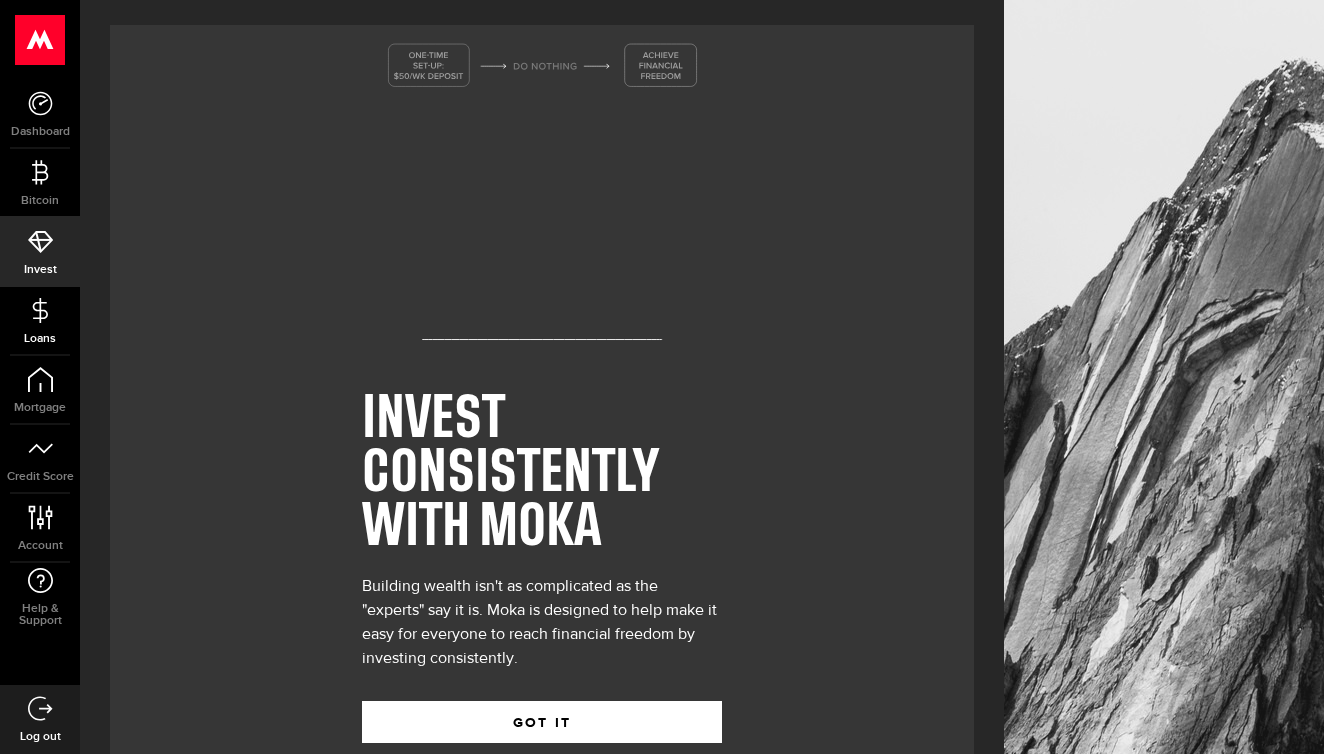 click 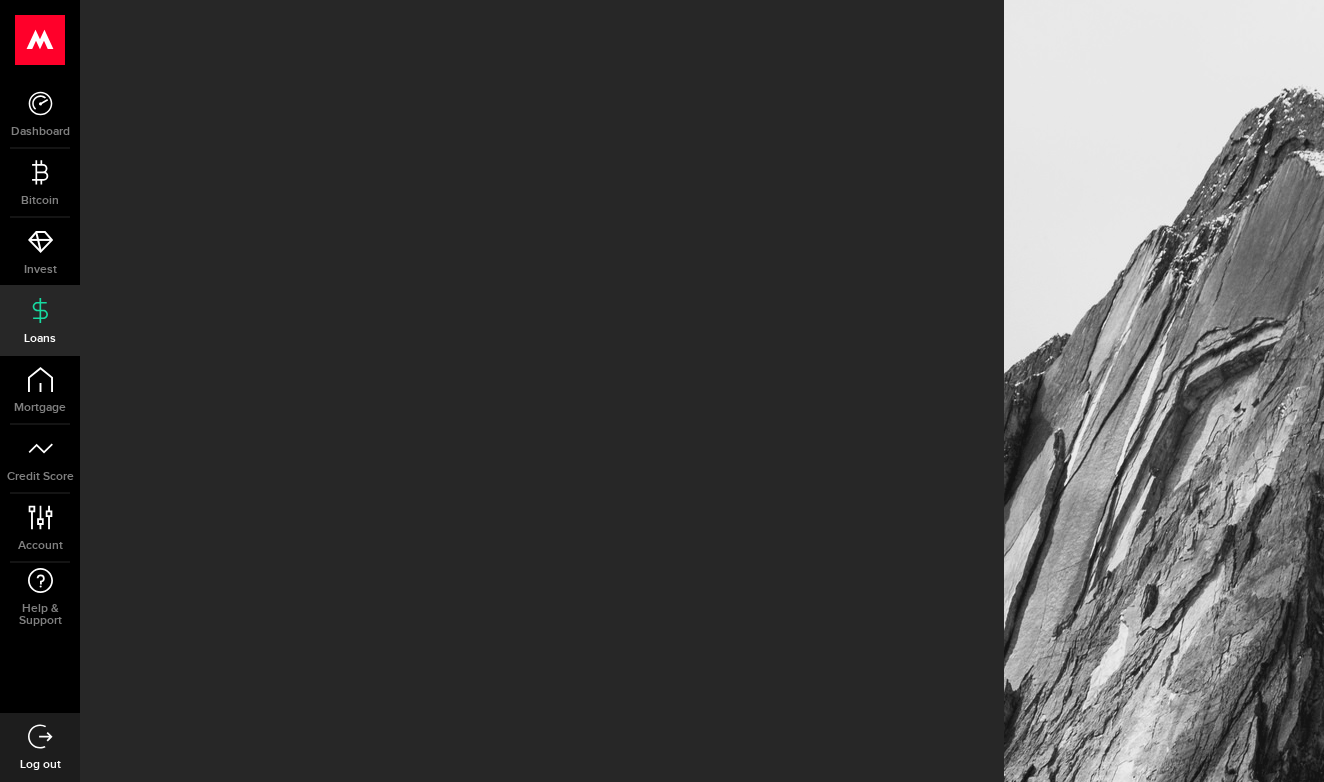 scroll, scrollTop: 0, scrollLeft: 0, axis: both 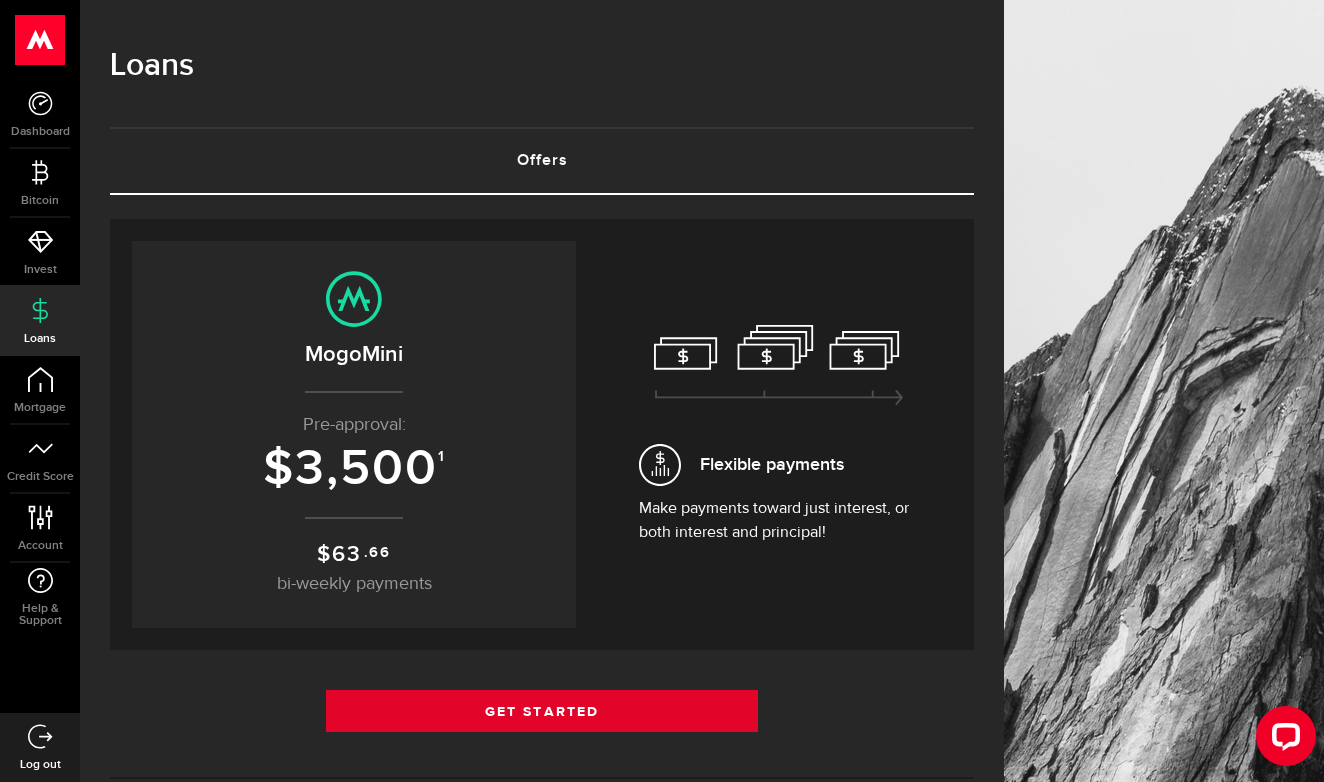 click on "Get Started" at bounding box center [542, 711] 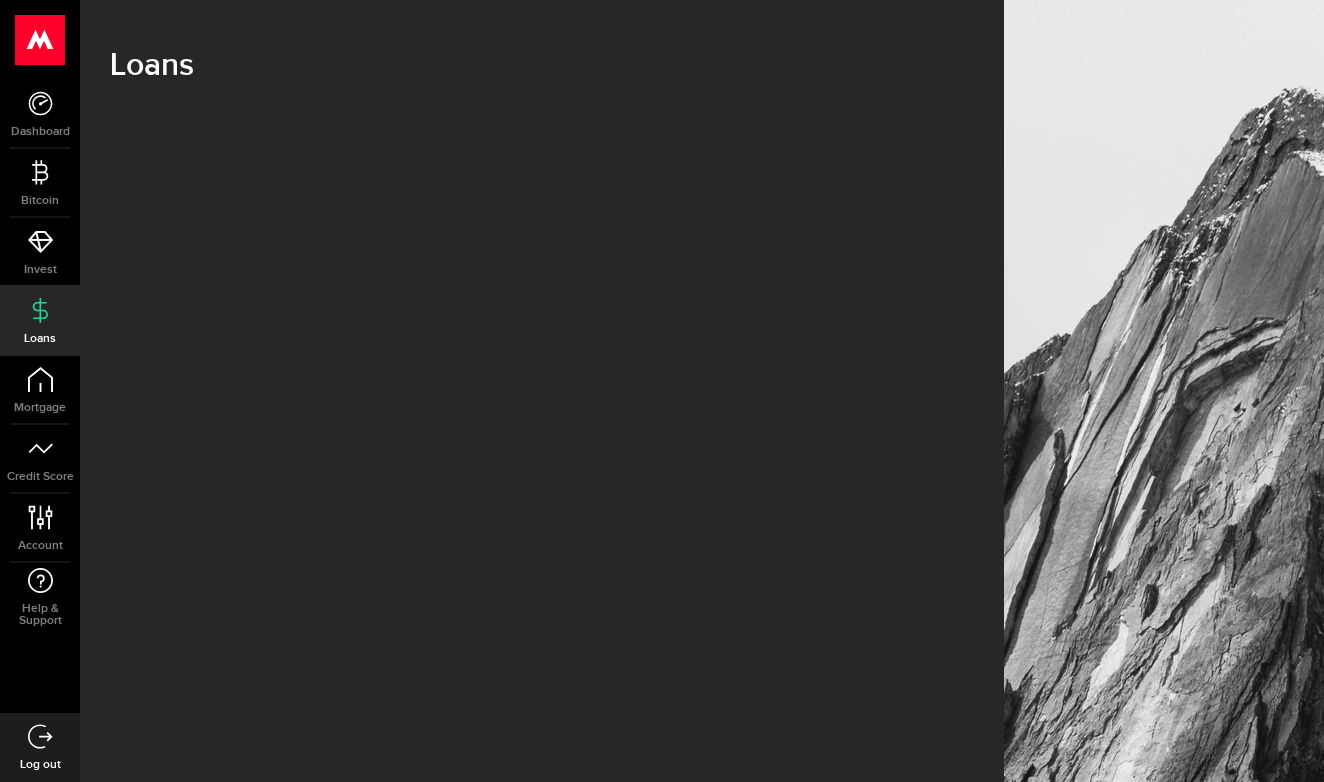 scroll, scrollTop: 0, scrollLeft: 0, axis: both 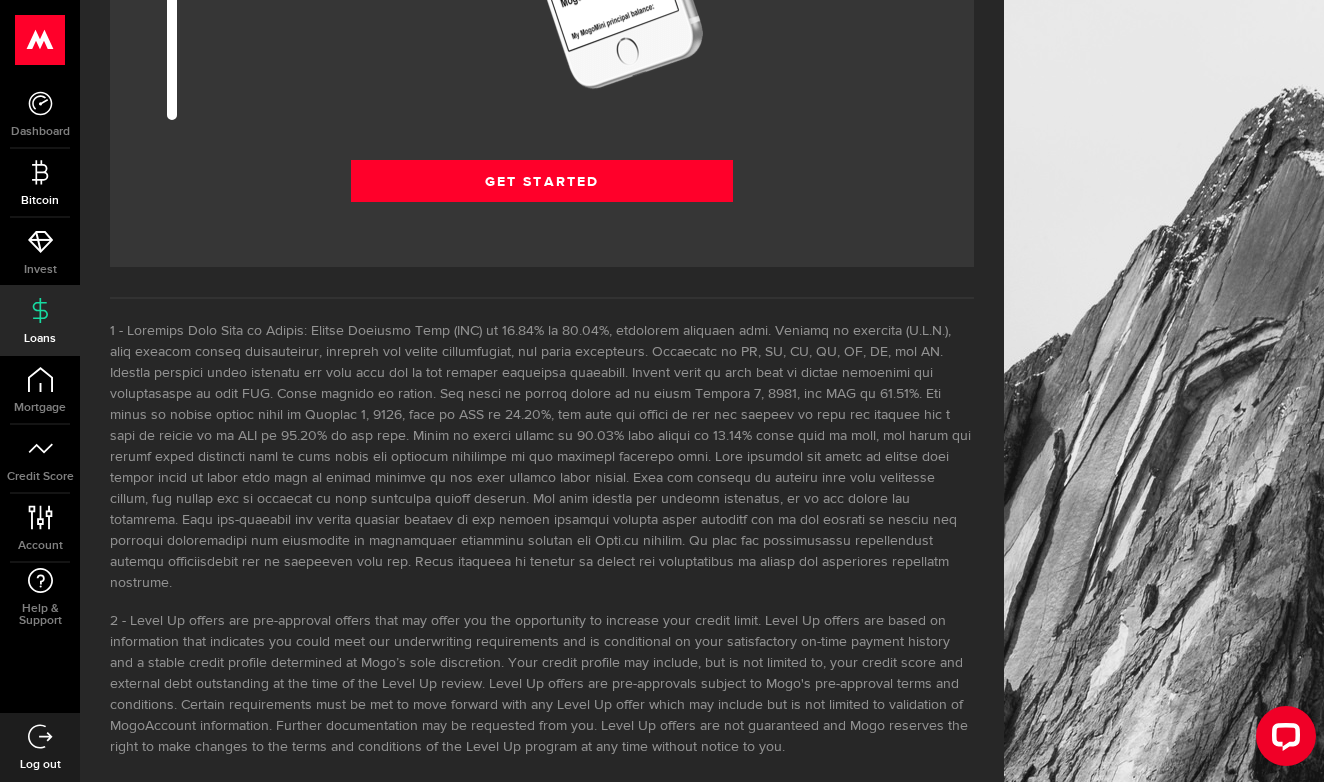 click on "Bitcoin" at bounding box center (40, 201) 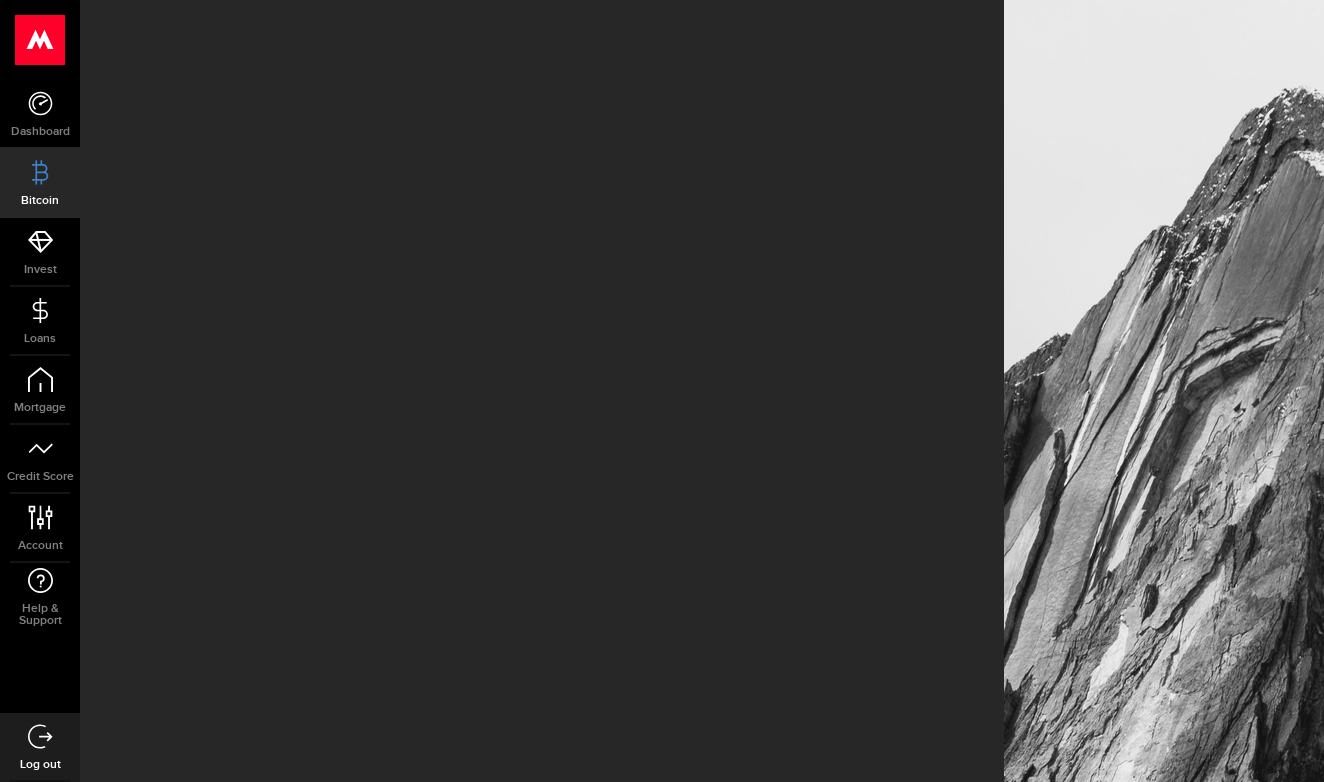 scroll, scrollTop: 0, scrollLeft: 0, axis: both 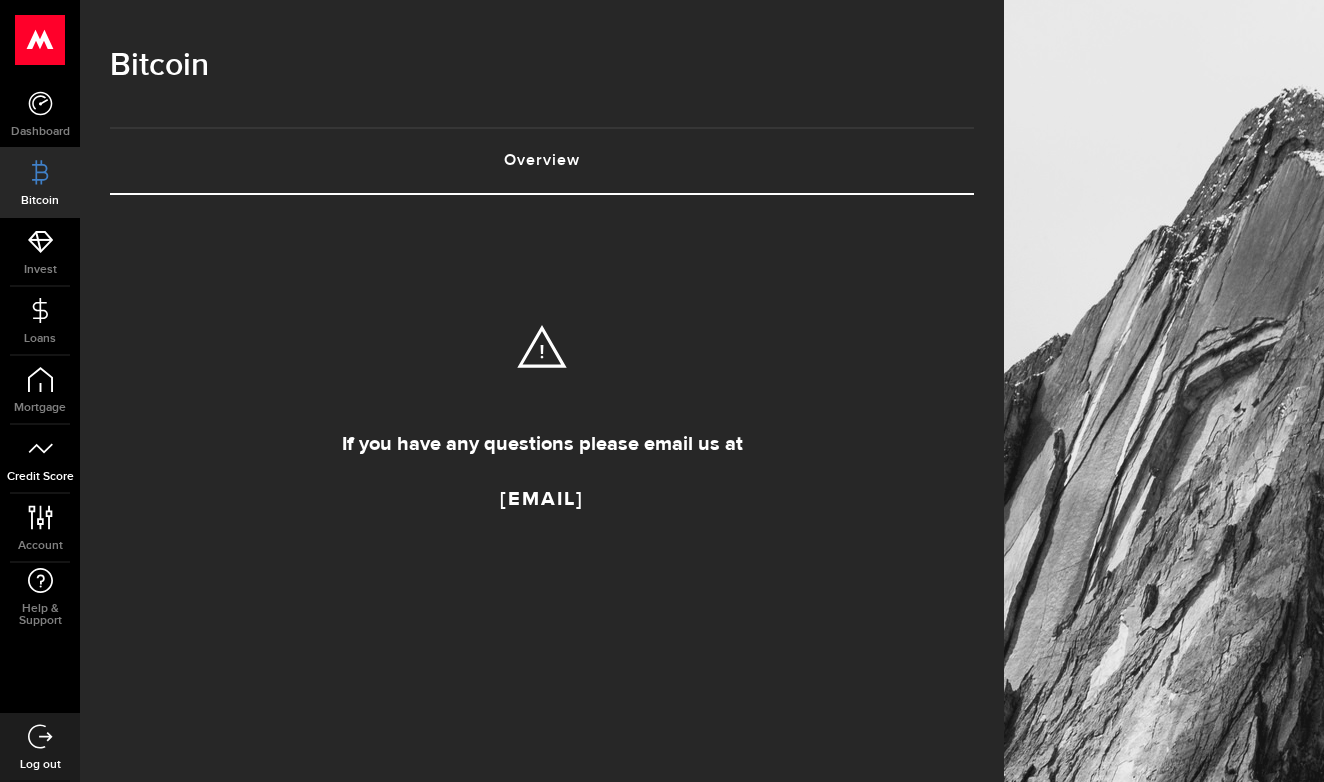click on "Credit Score" at bounding box center (40, 459) 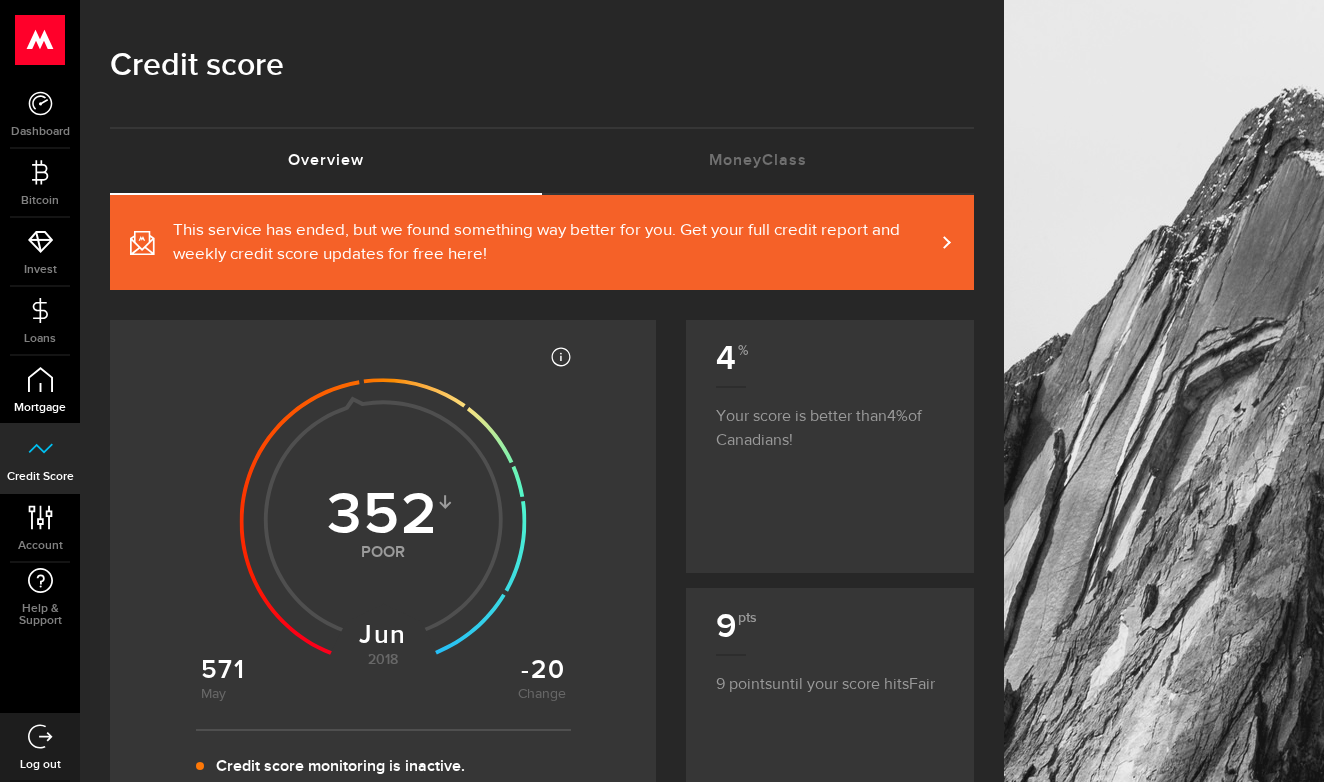 click on "Mortgage" at bounding box center [40, 408] 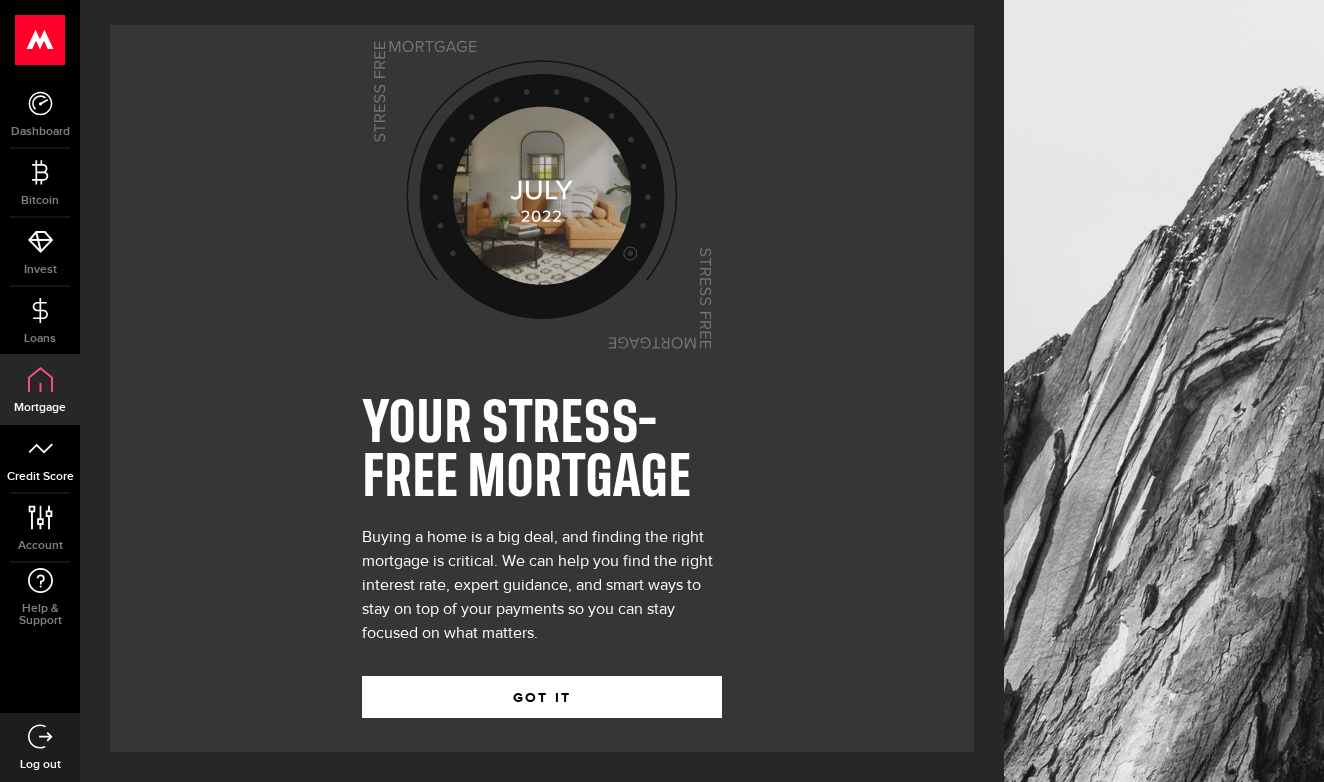 click on "Credit Score" at bounding box center (40, 477) 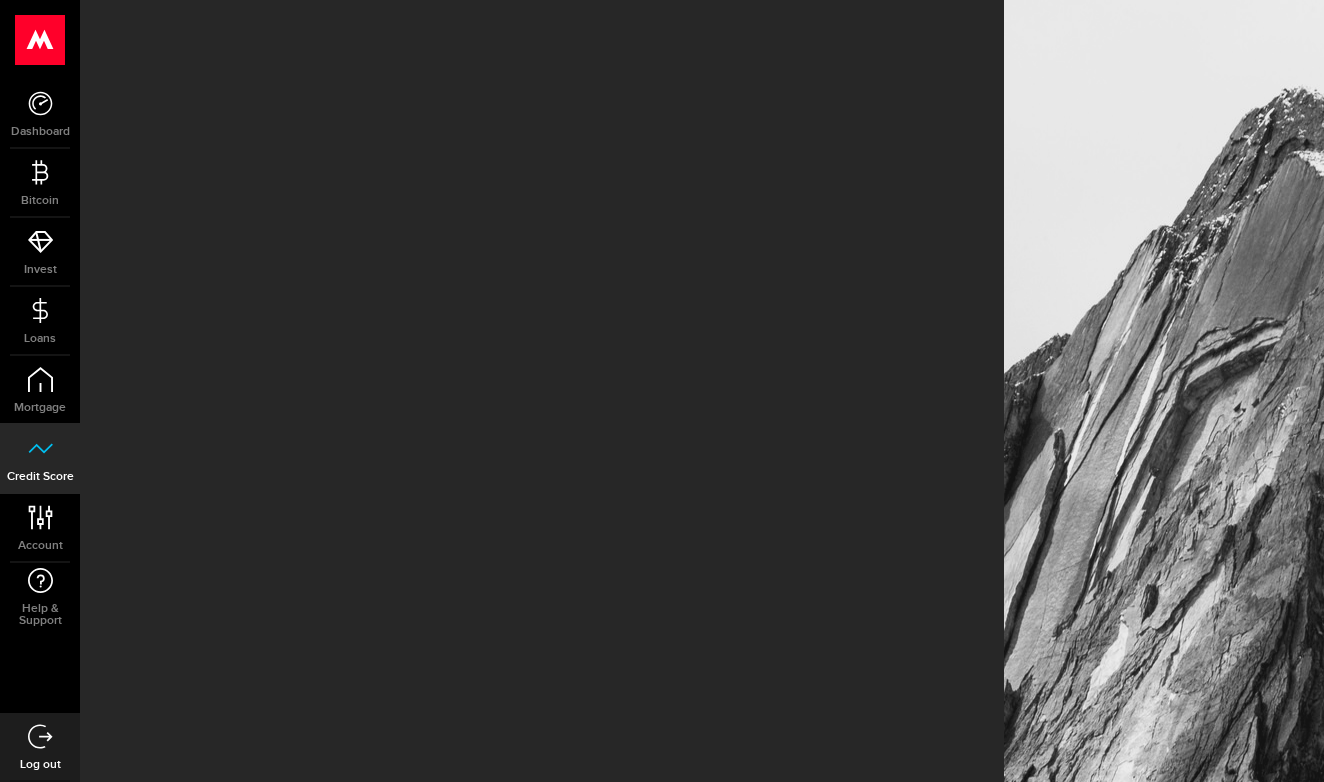 scroll, scrollTop: 458, scrollLeft: 0, axis: vertical 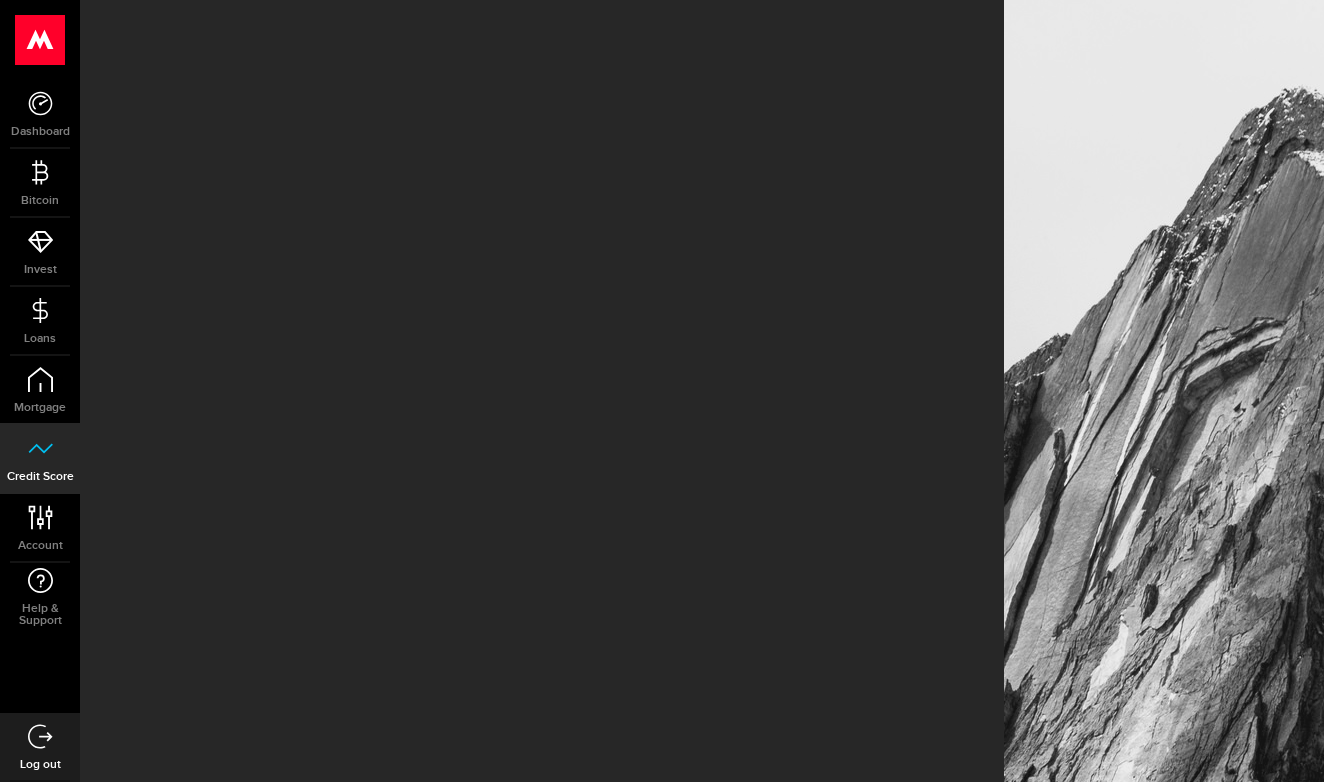 click 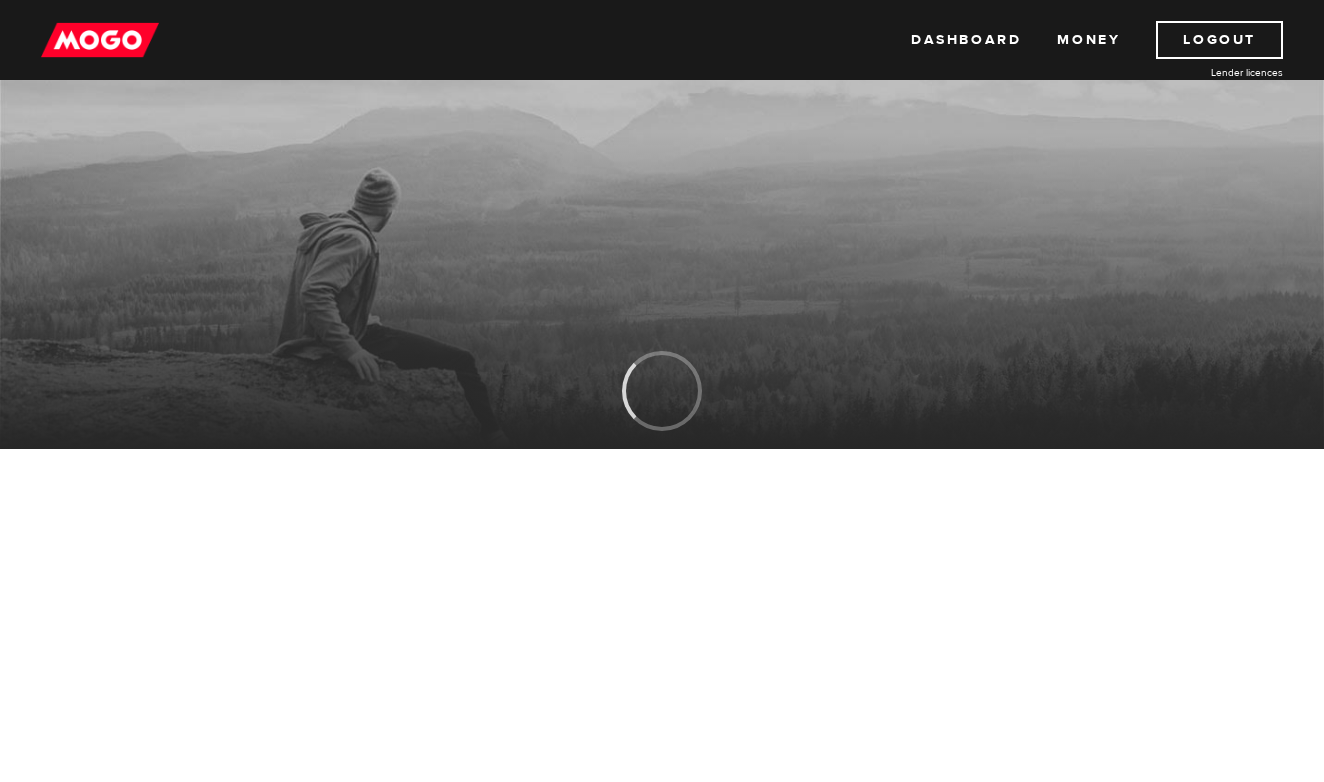 scroll, scrollTop: 0, scrollLeft: 0, axis: both 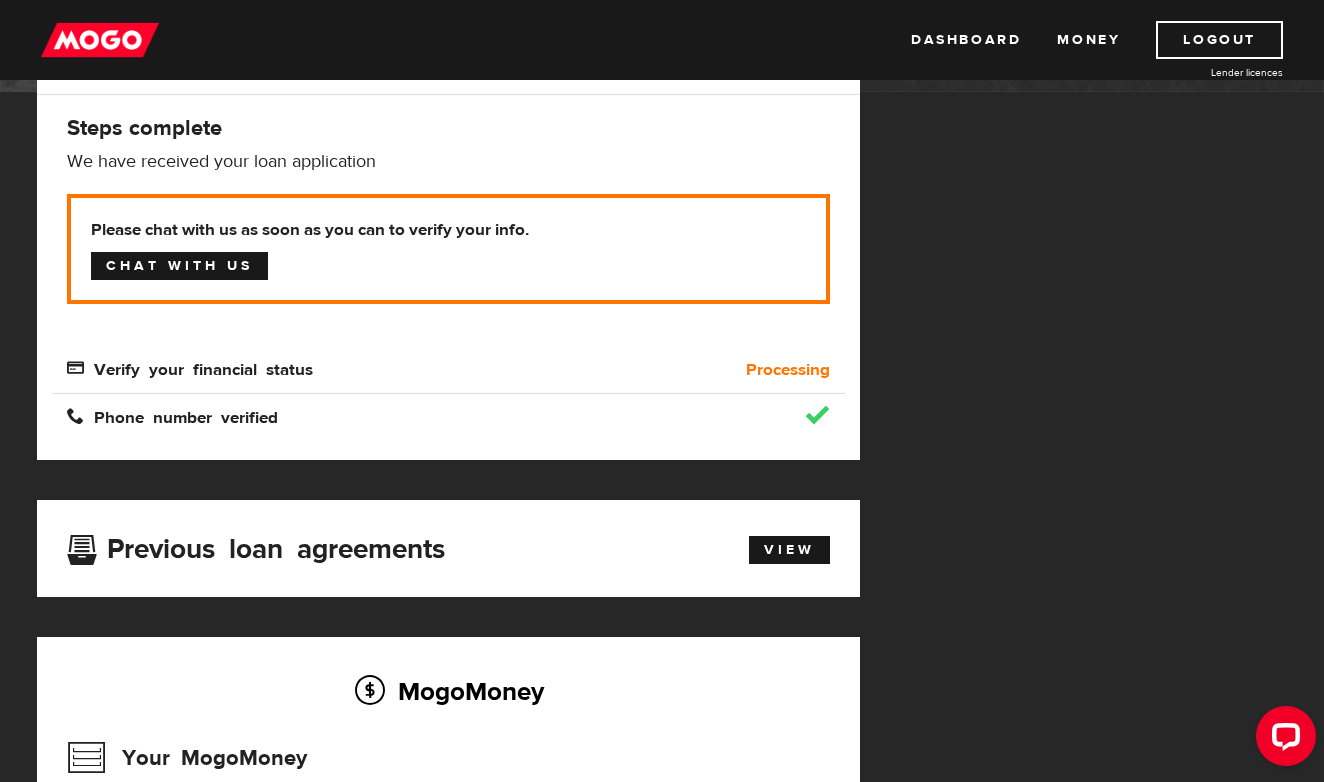 click on "Chat with us" at bounding box center (179, 266) 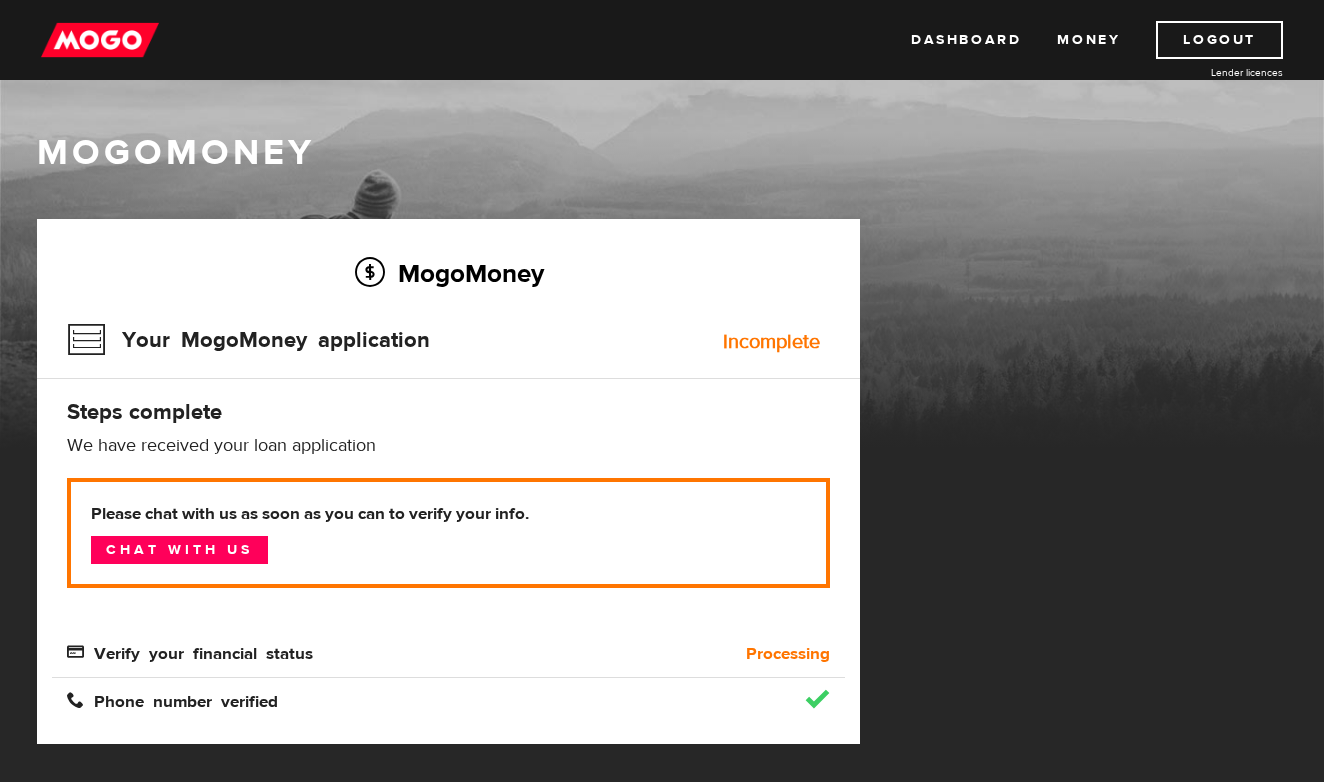 scroll, scrollTop: 0, scrollLeft: 0, axis: both 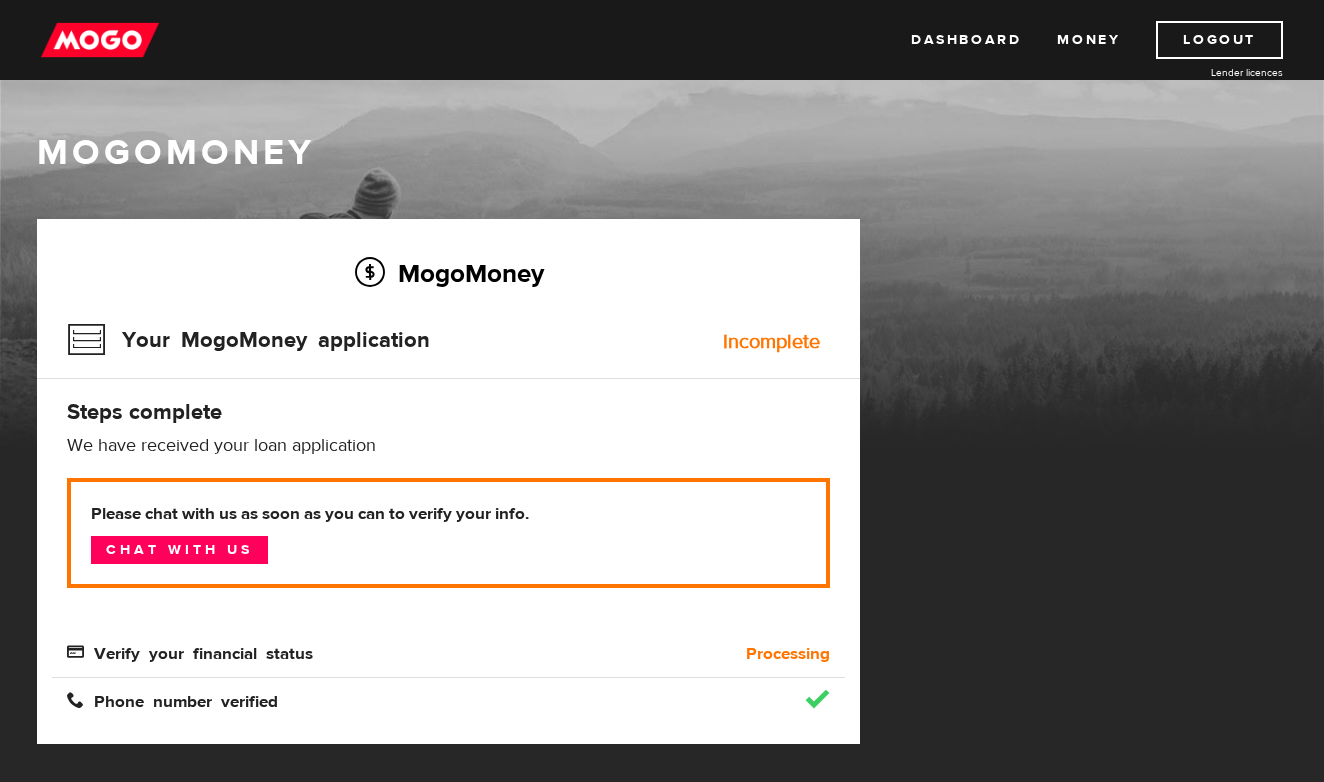 click at bounding box center [100, 40] 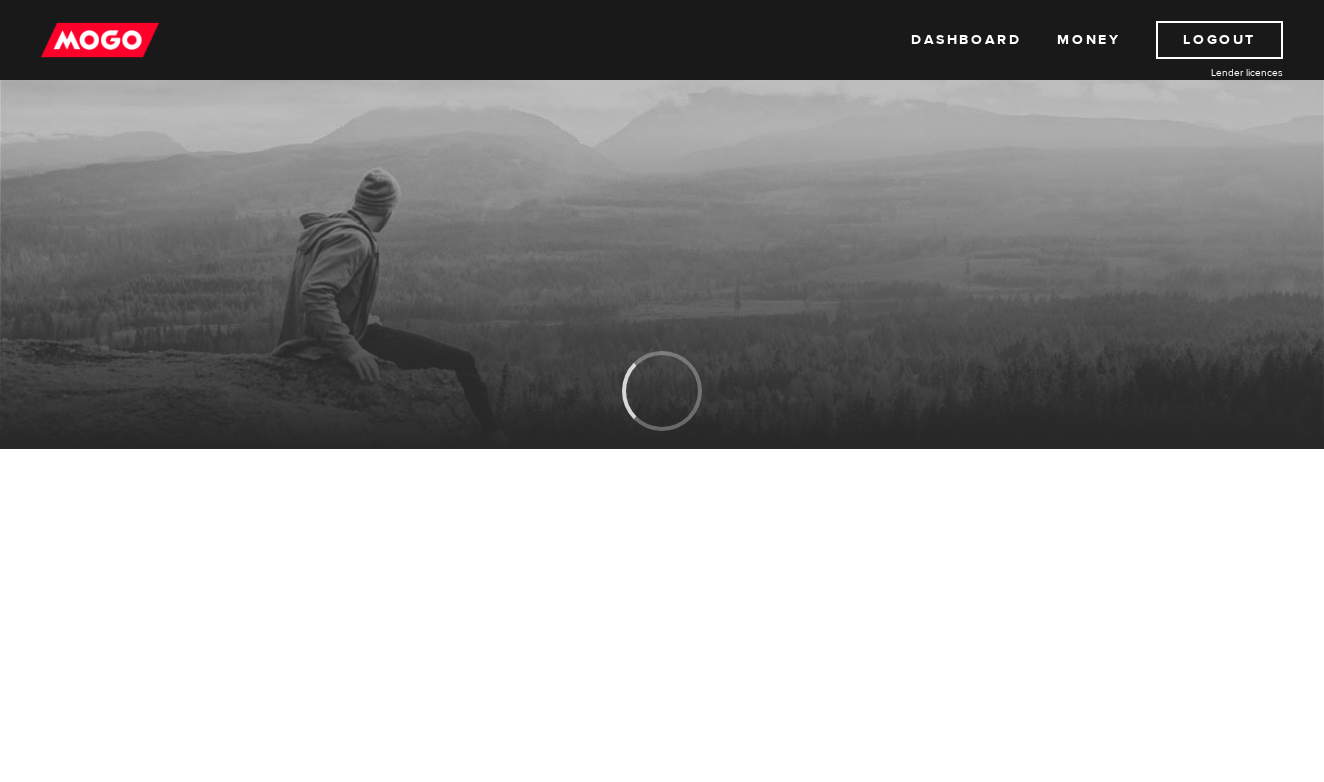 scroll, scrollTop: 0, scrollLeft: 0, axis: both 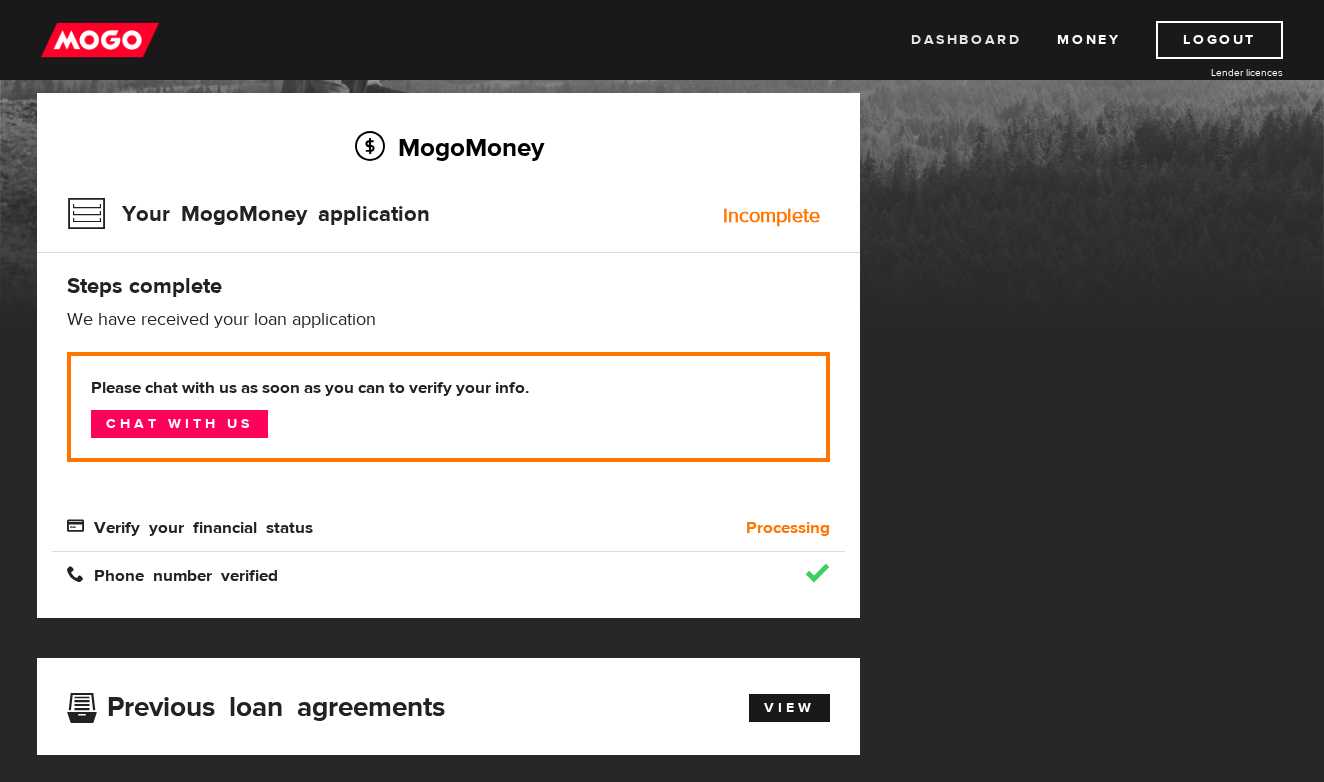 click on "Dashboard" at bounding box center (966, 40) 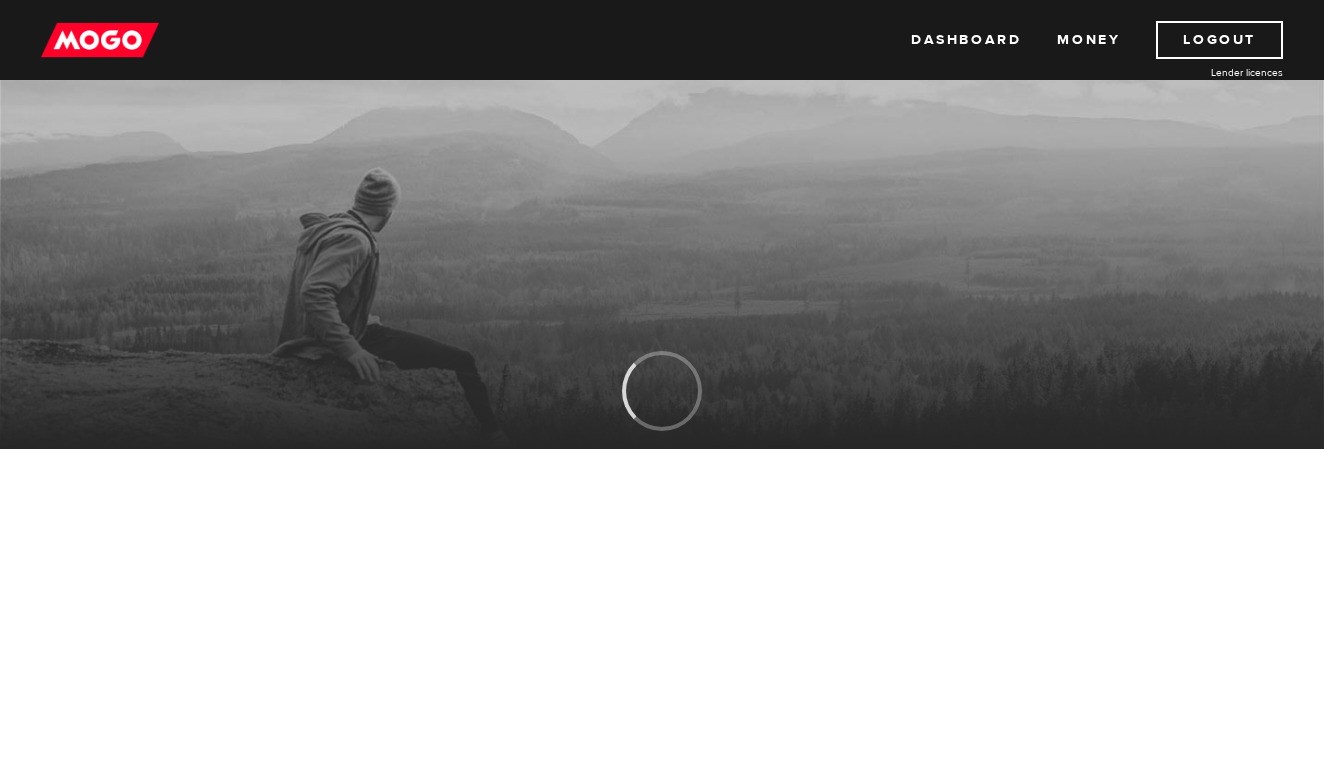 scroll, scrollTop: 0, scrollLeft: 0, axis: both 